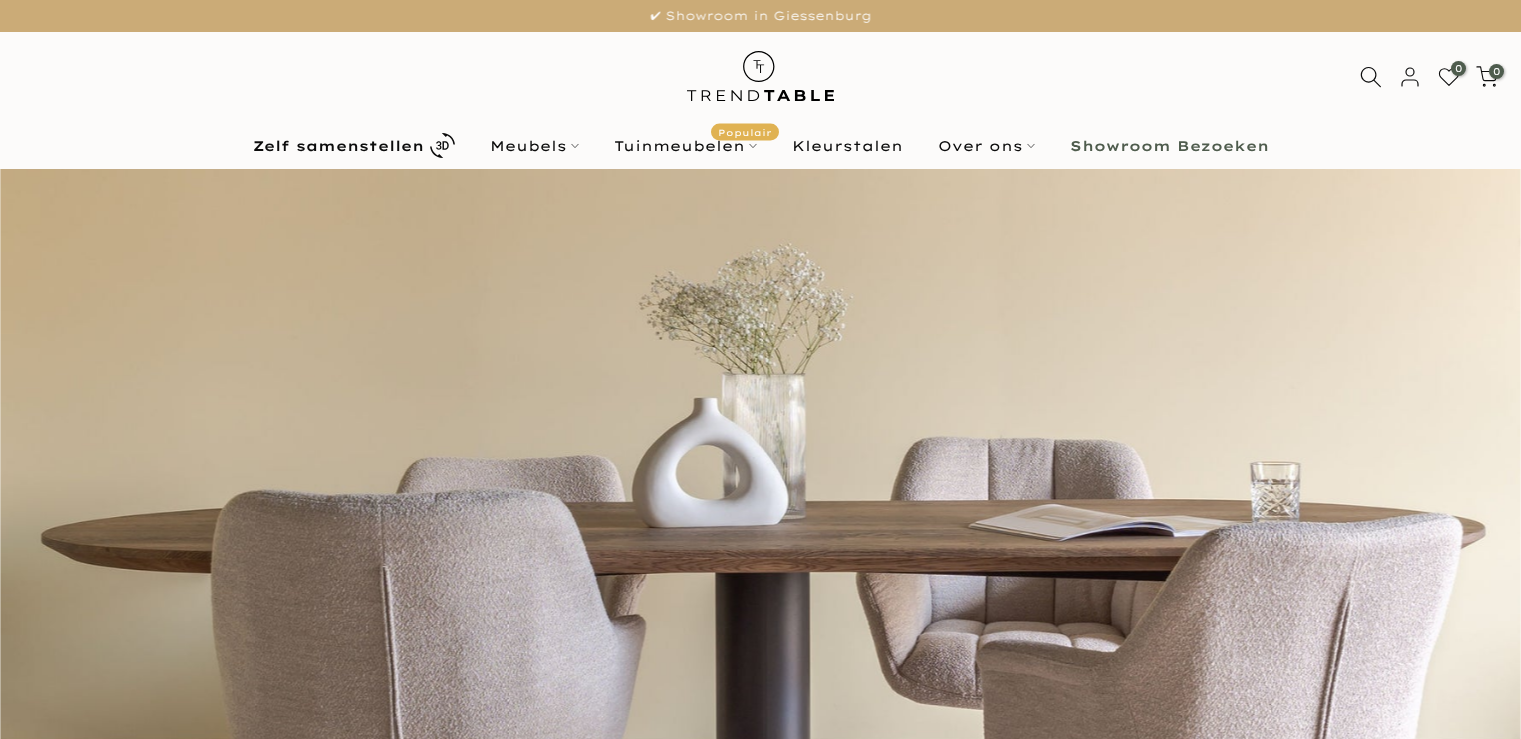 scroll, scrollTop: 0, scrollLeft: 0, axis: both 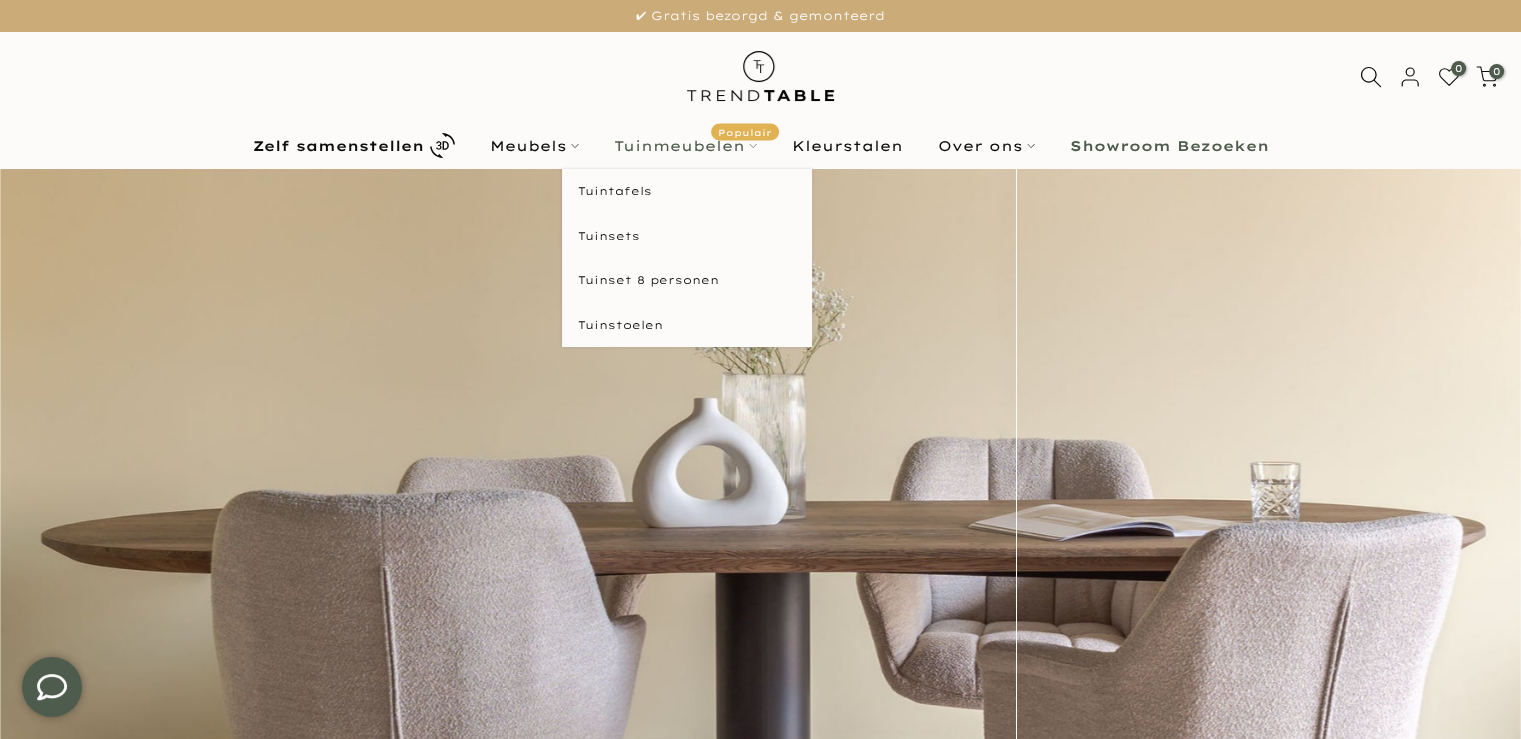 click on "Tuinmeubelen Populair" at bounding box center [685, 146] 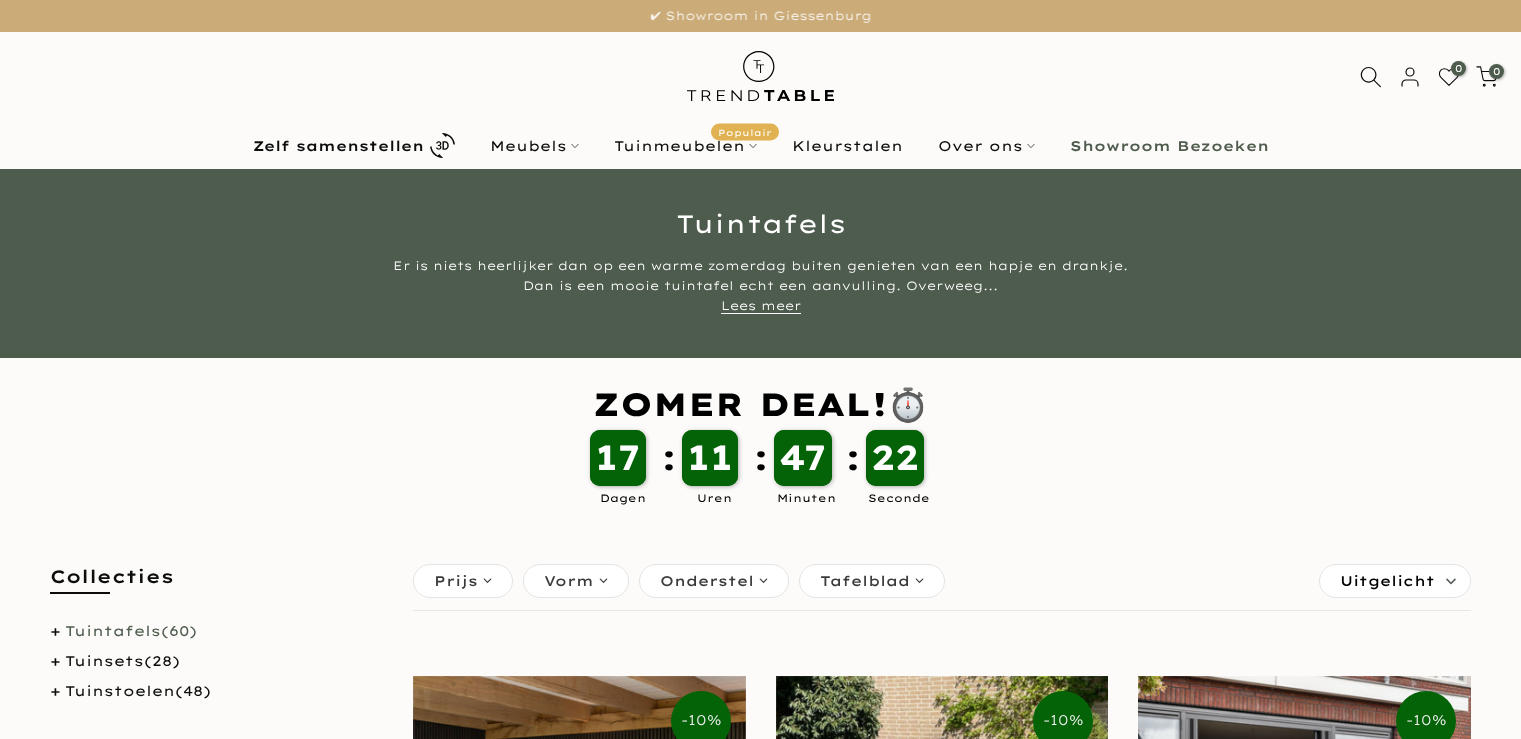 scroll, scrollTop: 0, scrollLeft: 0, axis: both 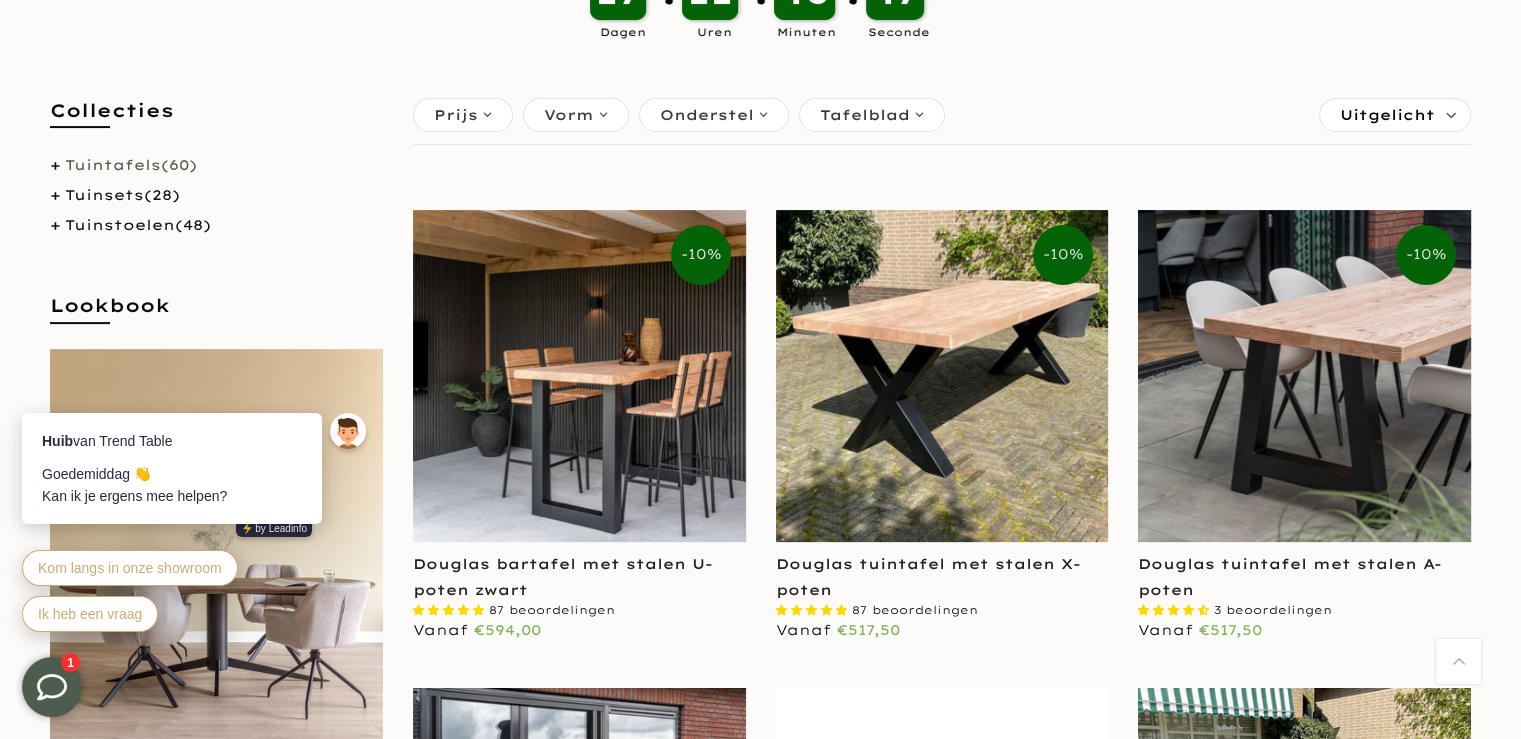 click at bounding box center (1304, 376) 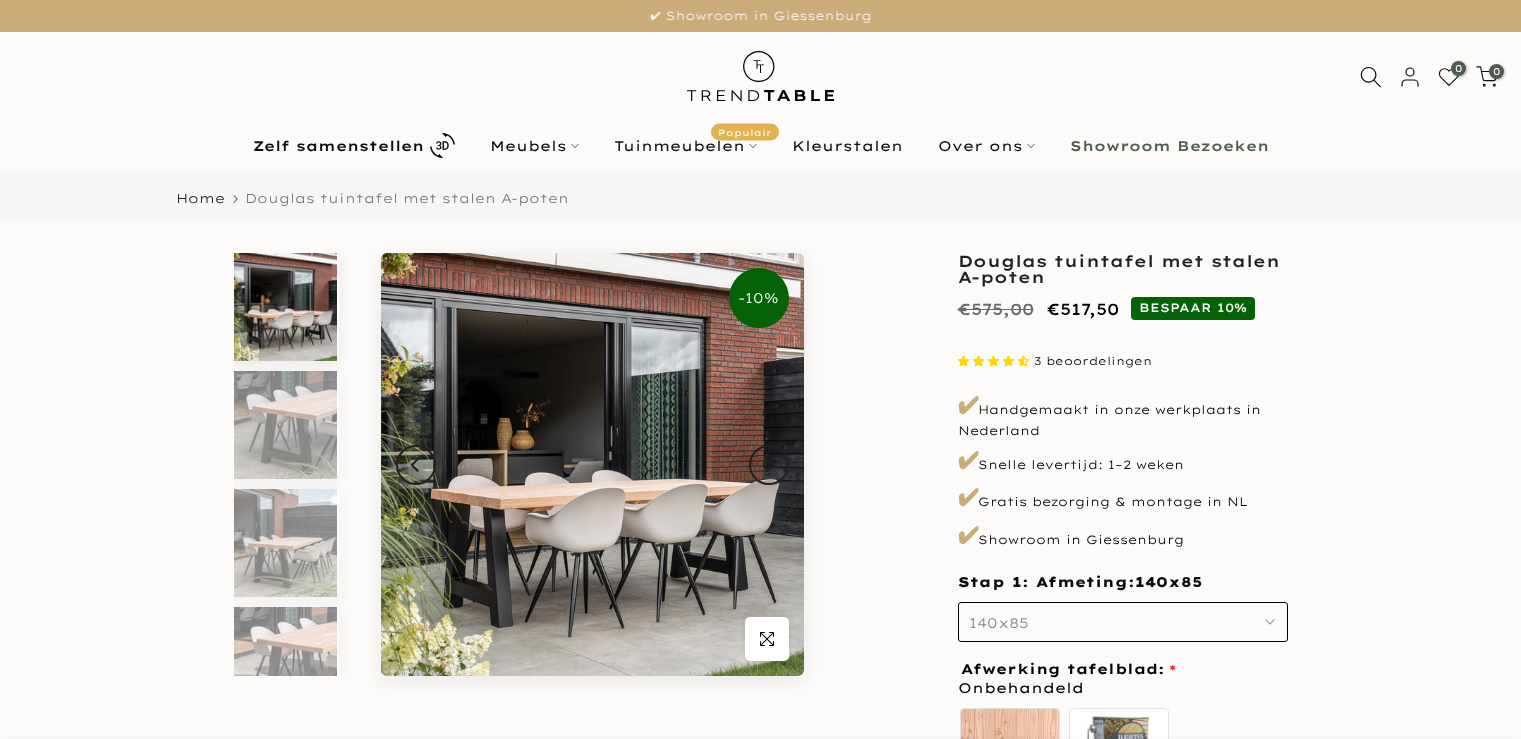 scroll, scrollTop: 0, scrollLeft: 0, axis: both 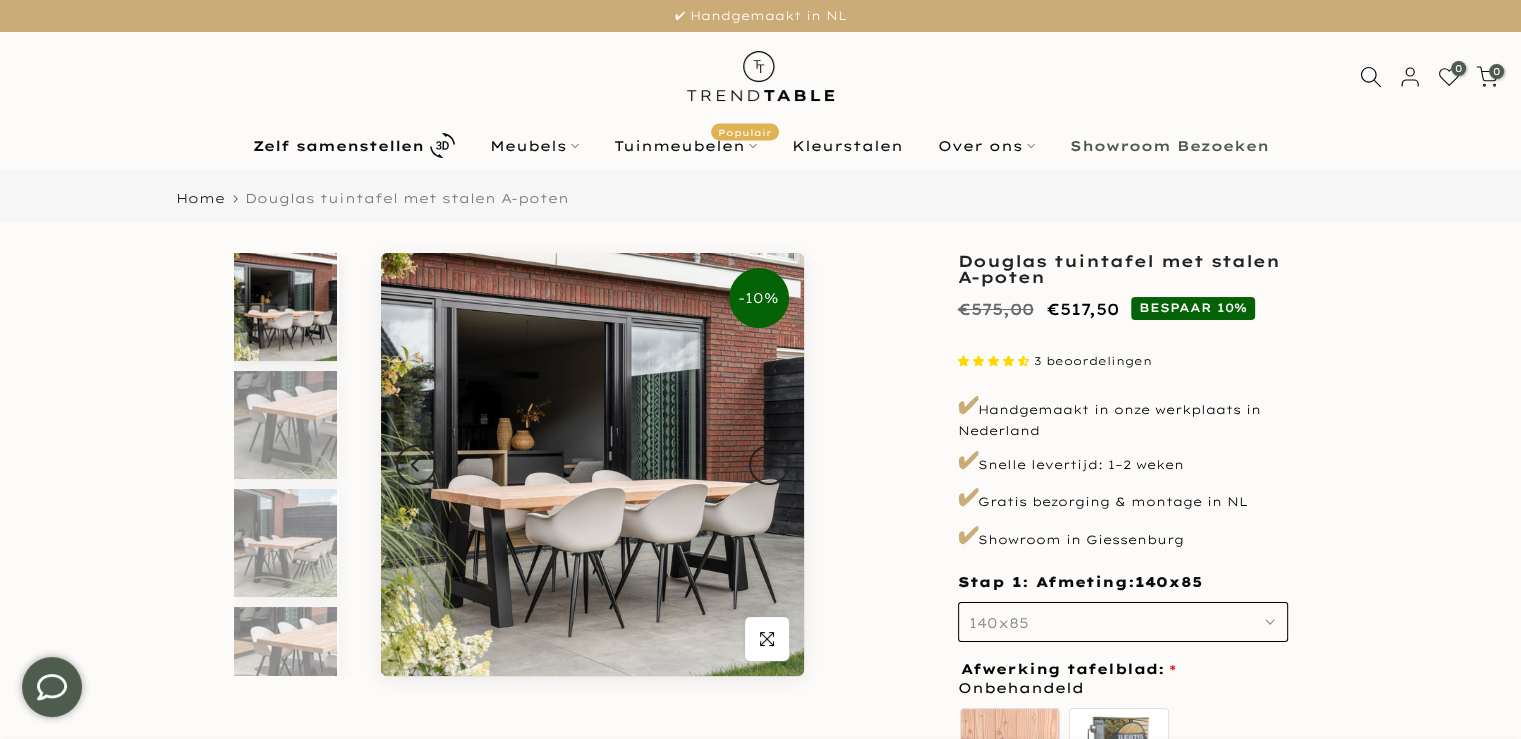 click at bounding box center [285, 307] 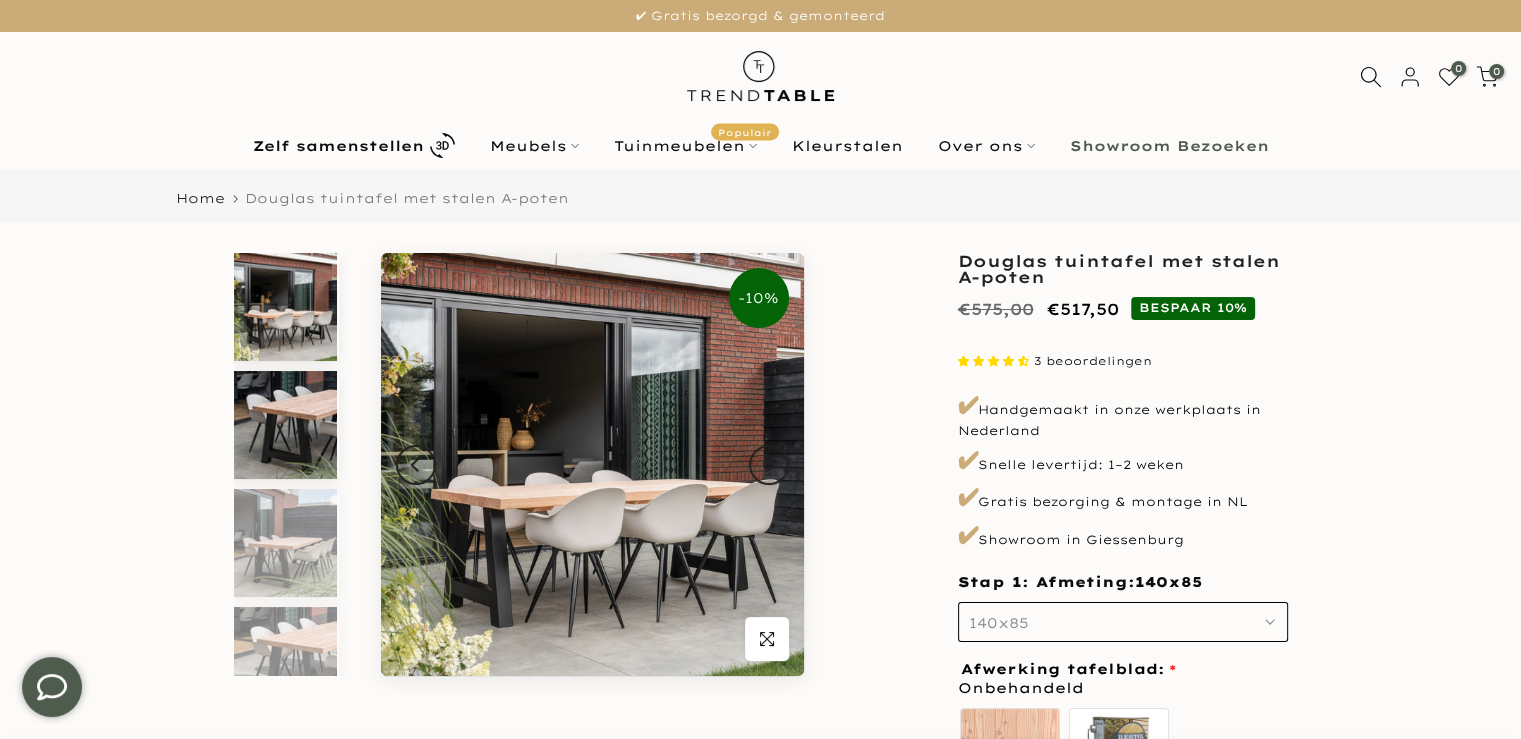click at bounding box center (285, 425) 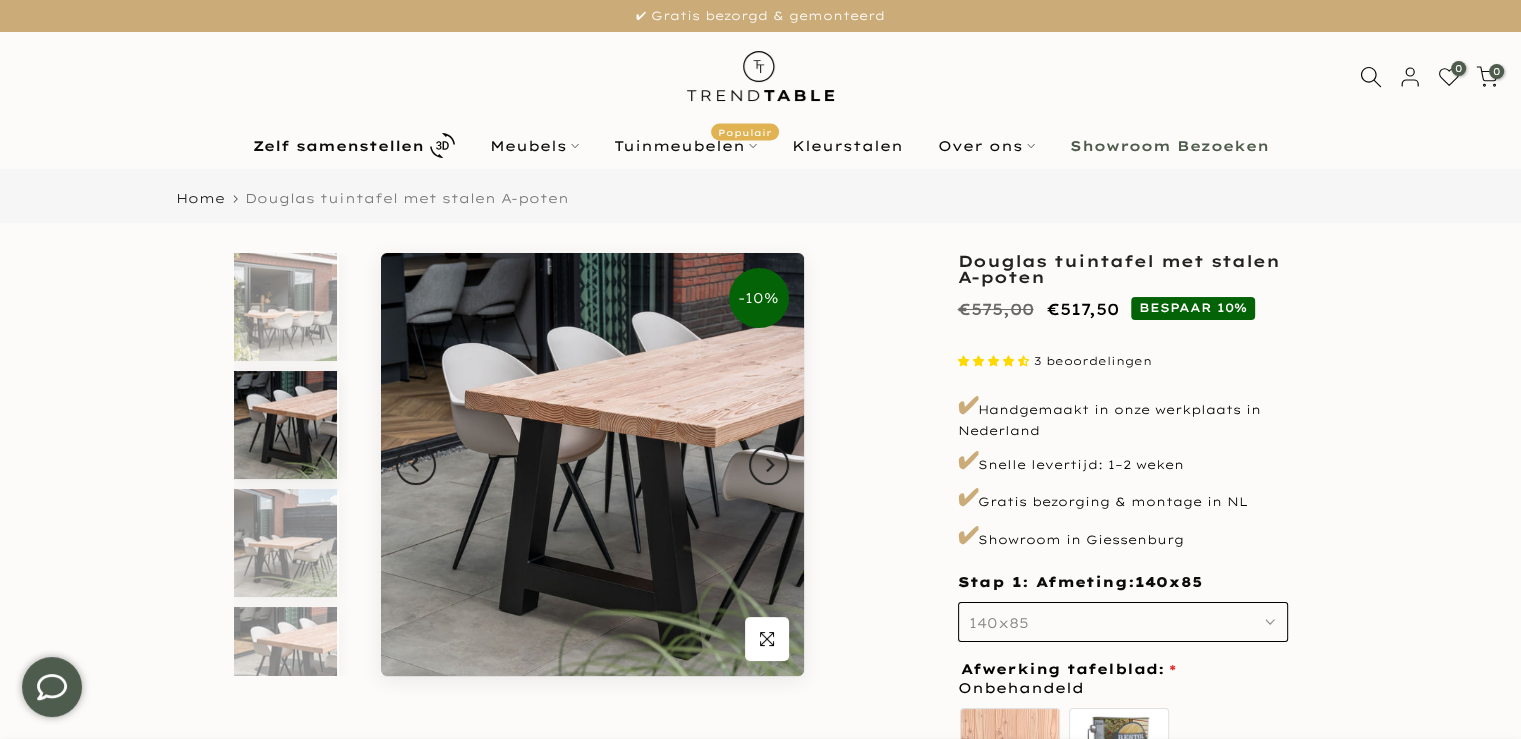 scroll, scrollTop: 18, scrollLeft: 0, axis: vertical 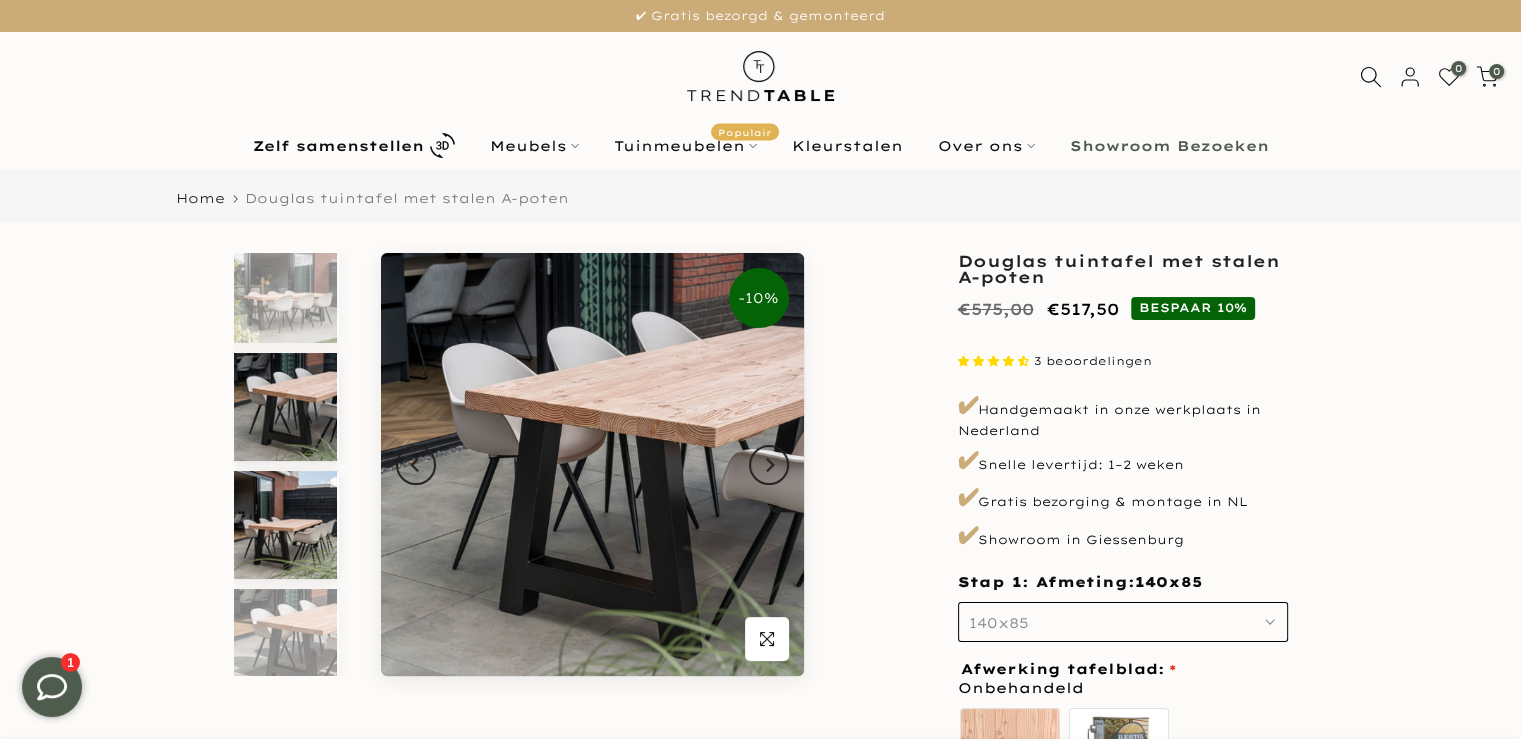 click at bounding box center [285, 525] 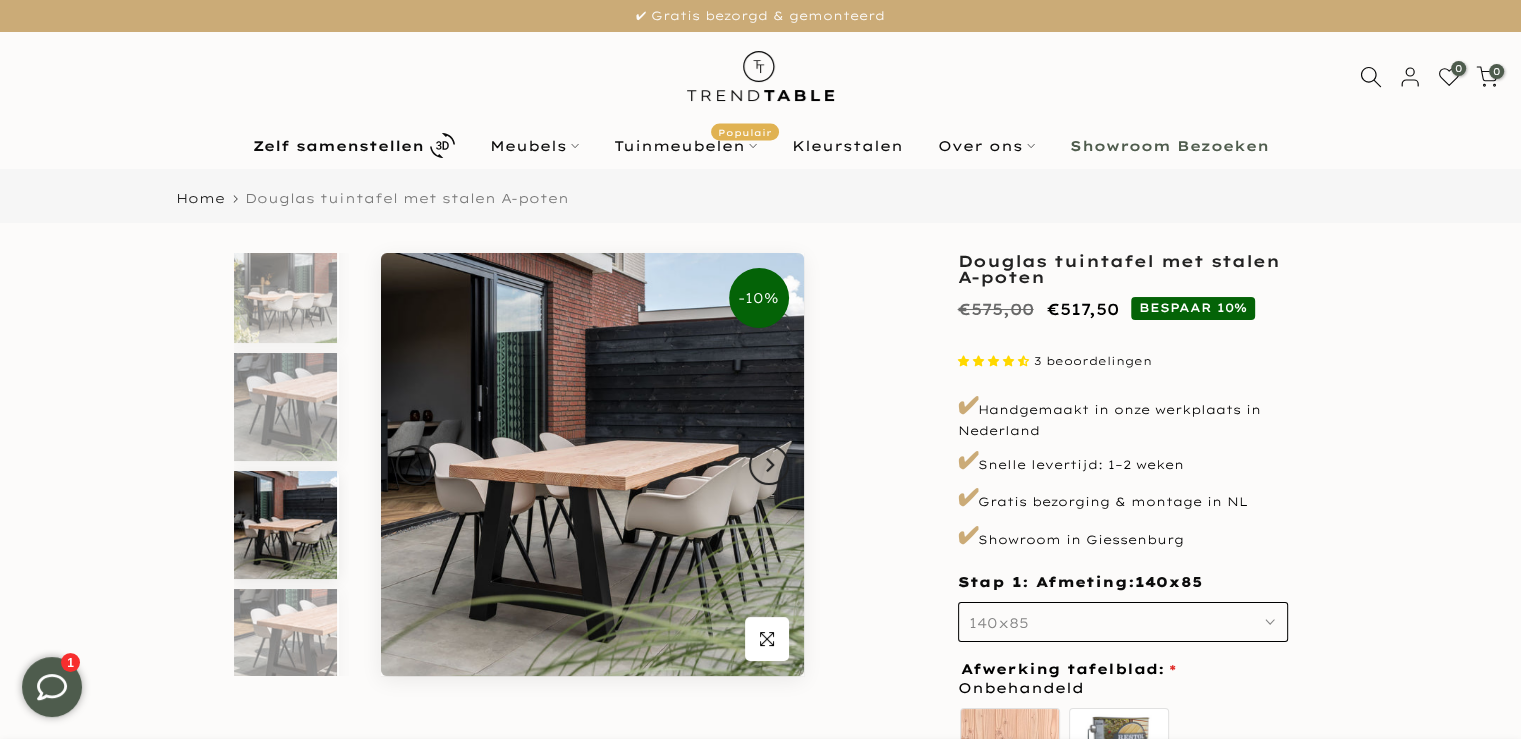 scroll, scrollTop: 136, scrollLeft: 0, axis: vertical 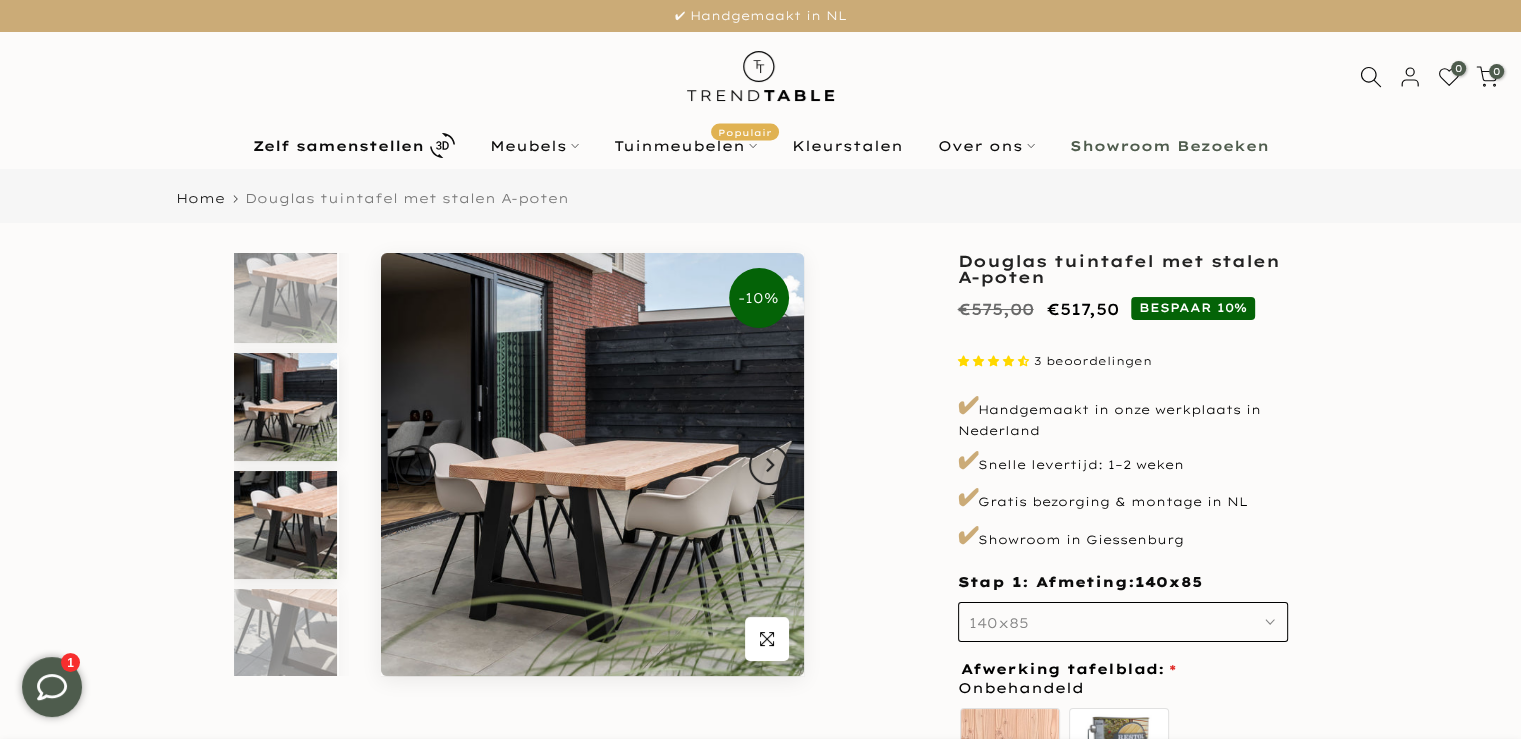 click at bounding box center [285, 525] 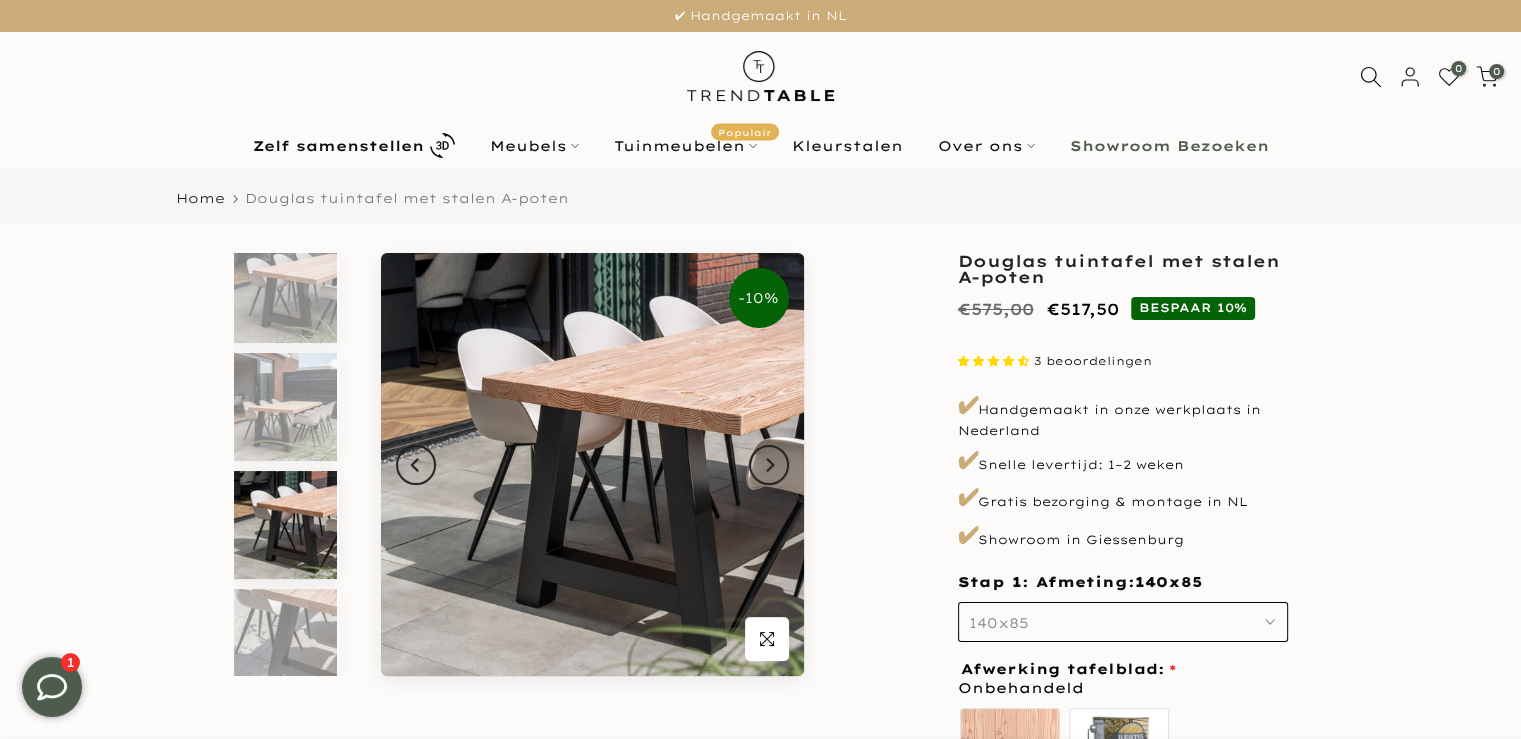 scroll, scrollTop: 254, scrollLeft: 0, axis: vertical 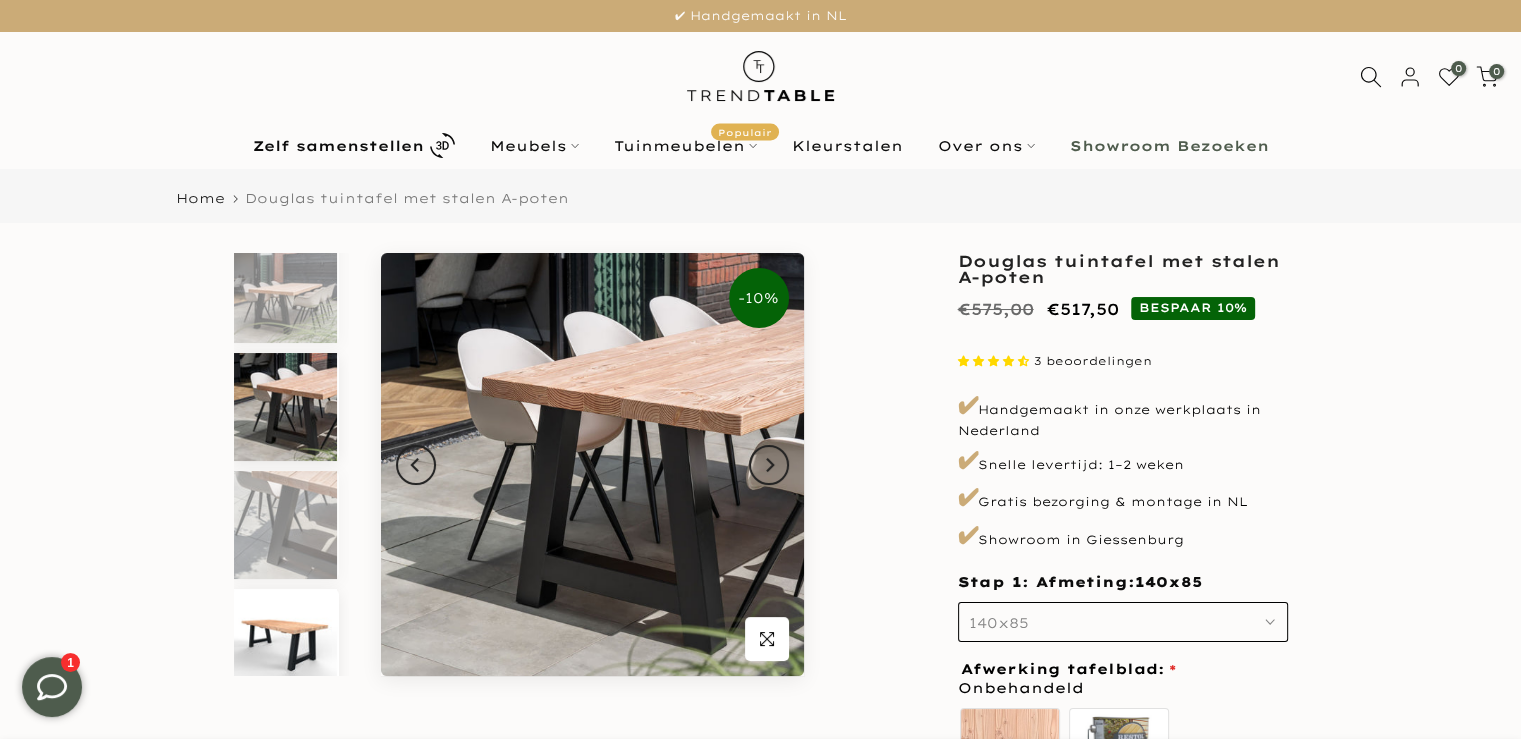 click at bounding box center (285, 643) 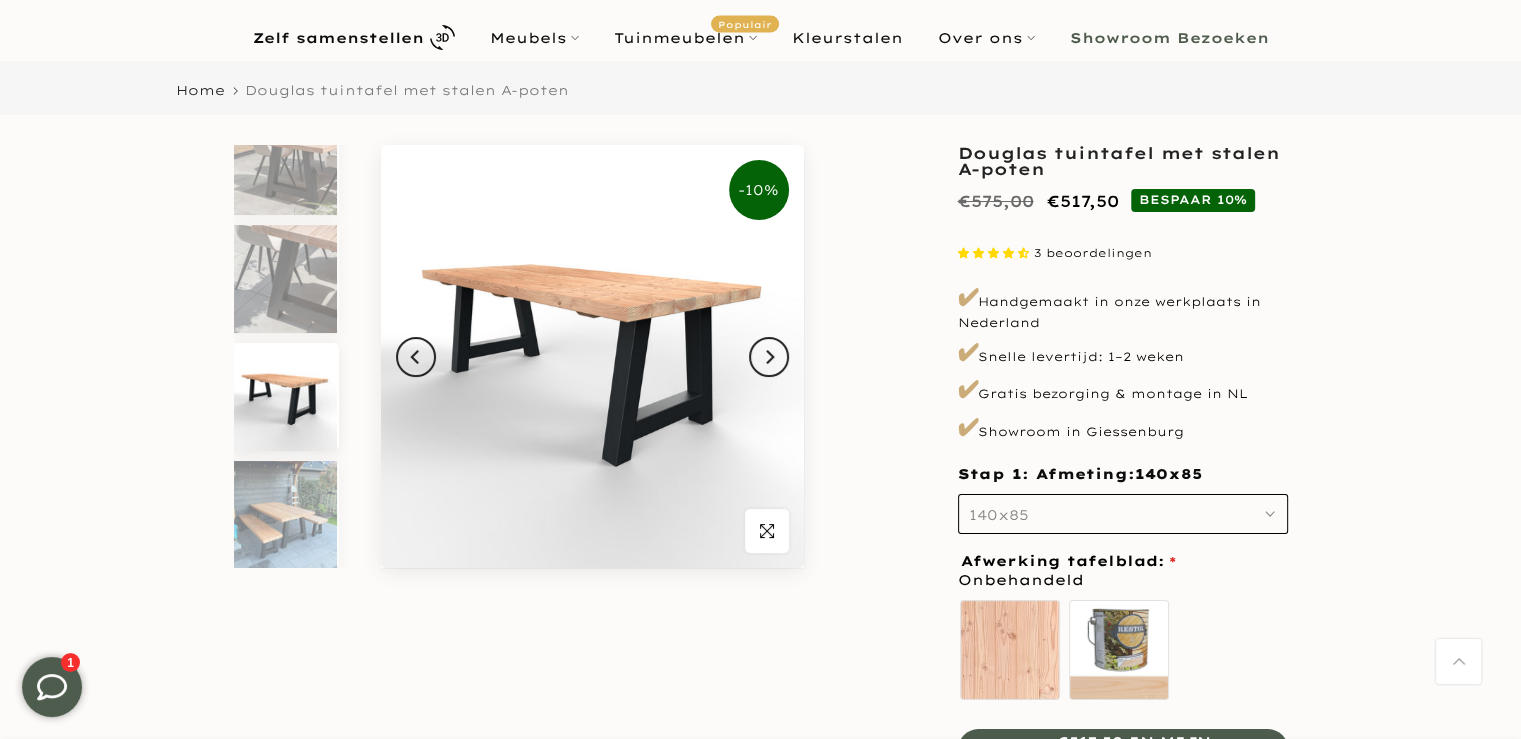 scroll, scrollTop: 0, scrollLeft: 0, axis: both 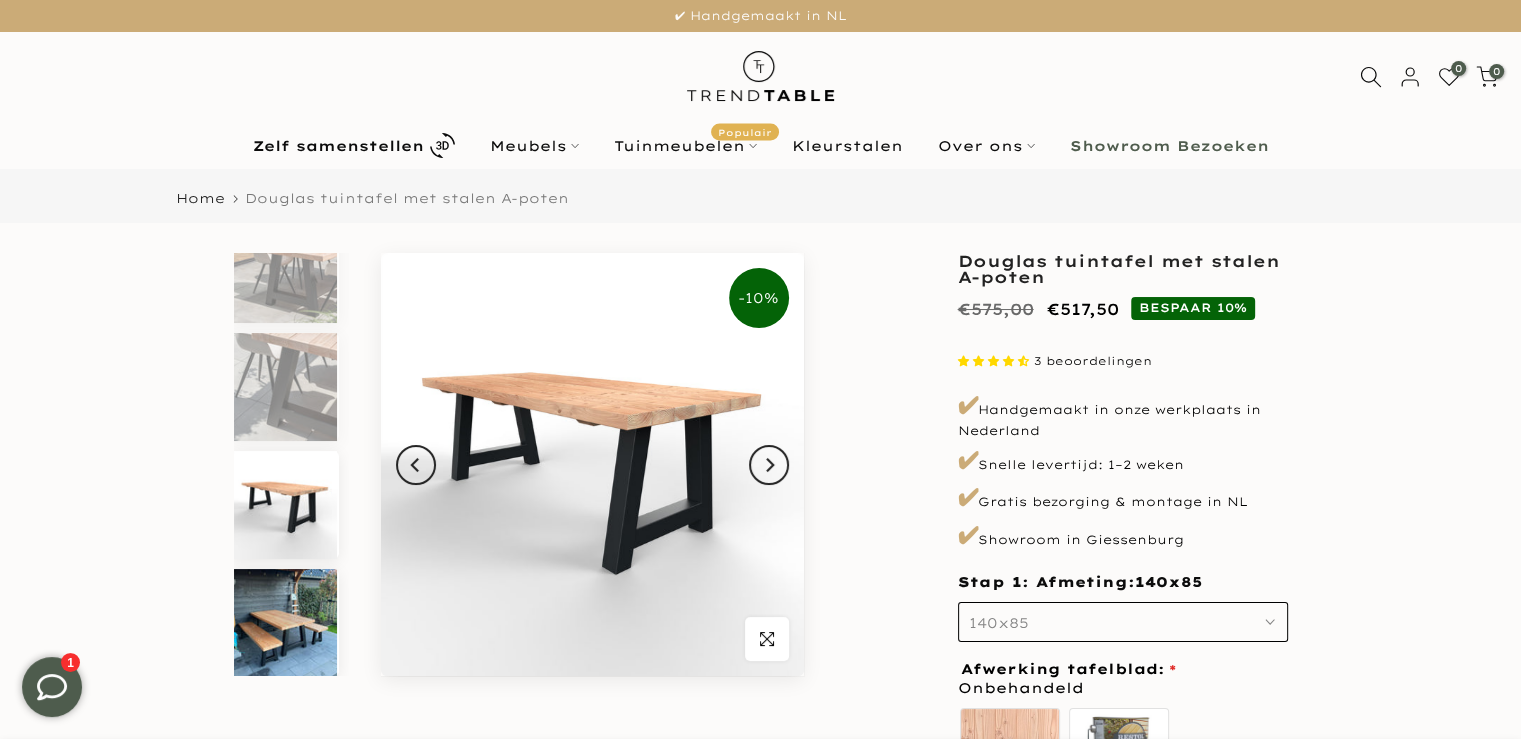 click at bounding box center [285, 623] 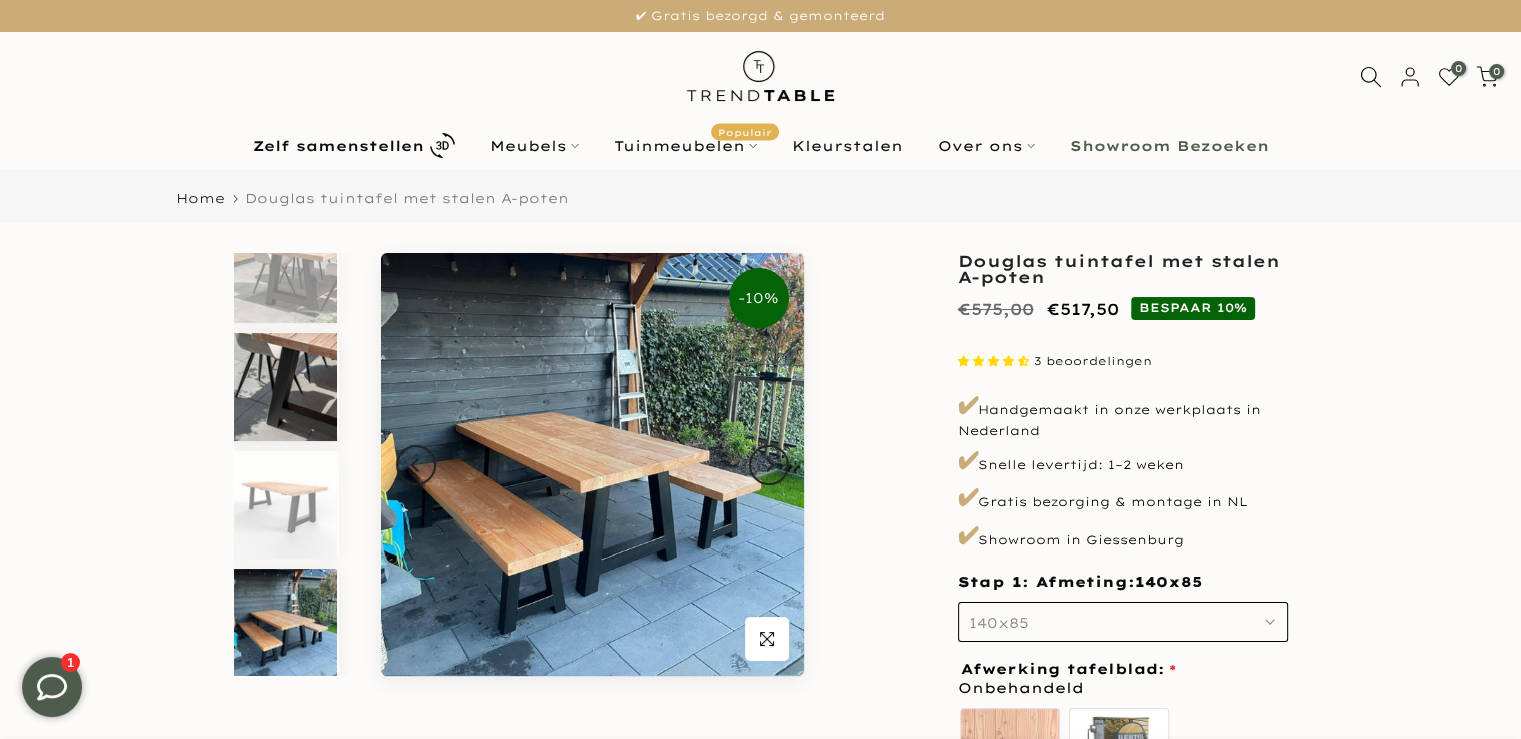 click at bounding box center [285, 387] 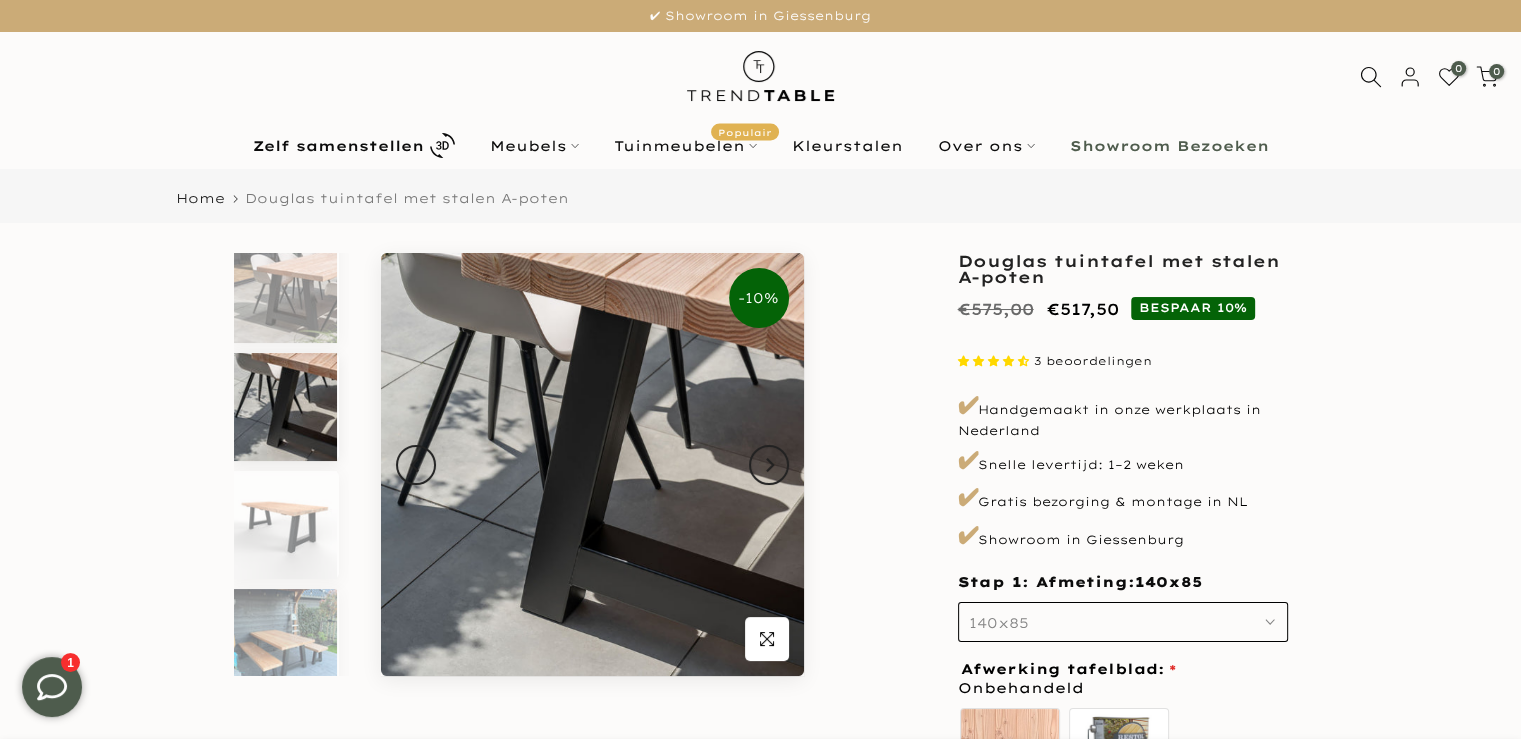 click 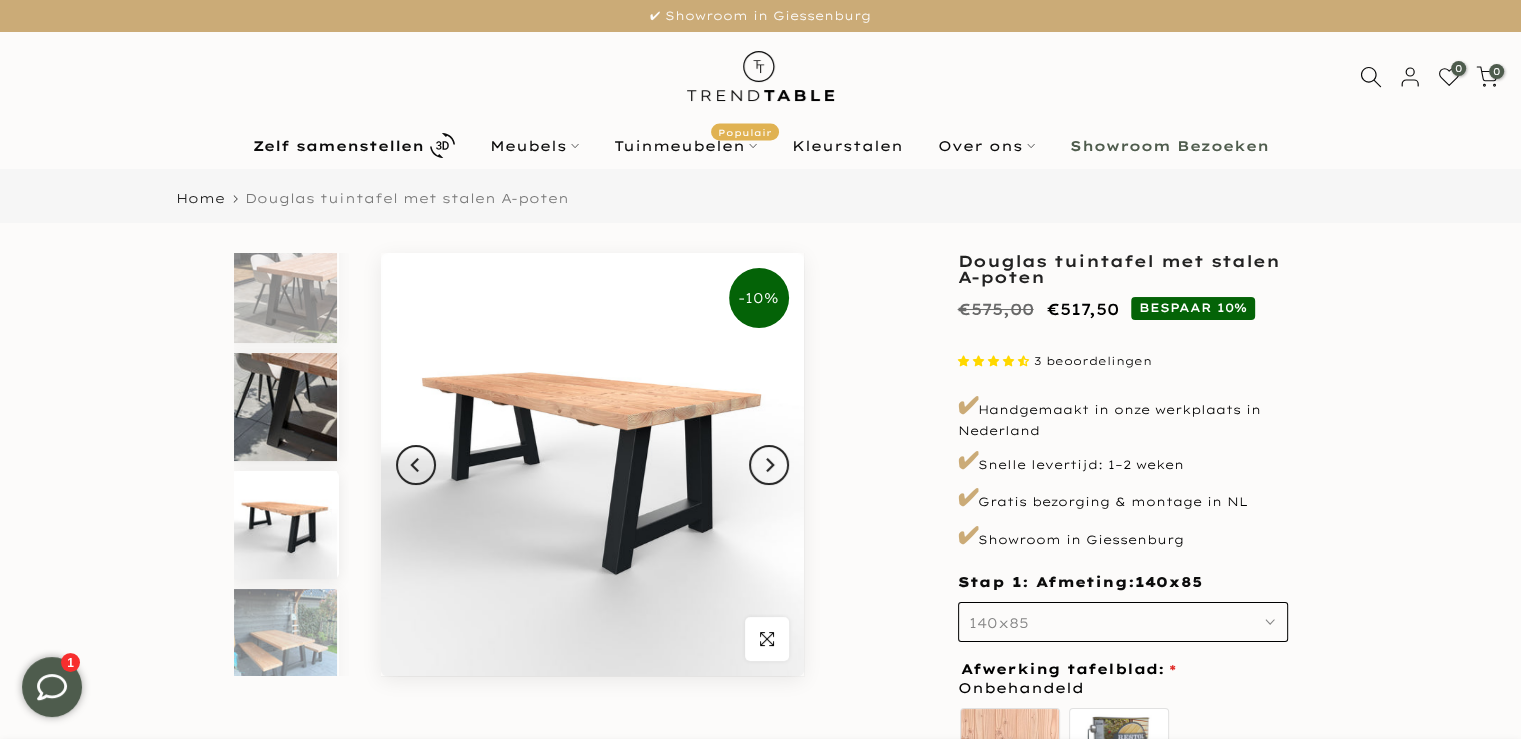 scroll, scrollTop: 392, scrollLeft: 0, axis: vertical 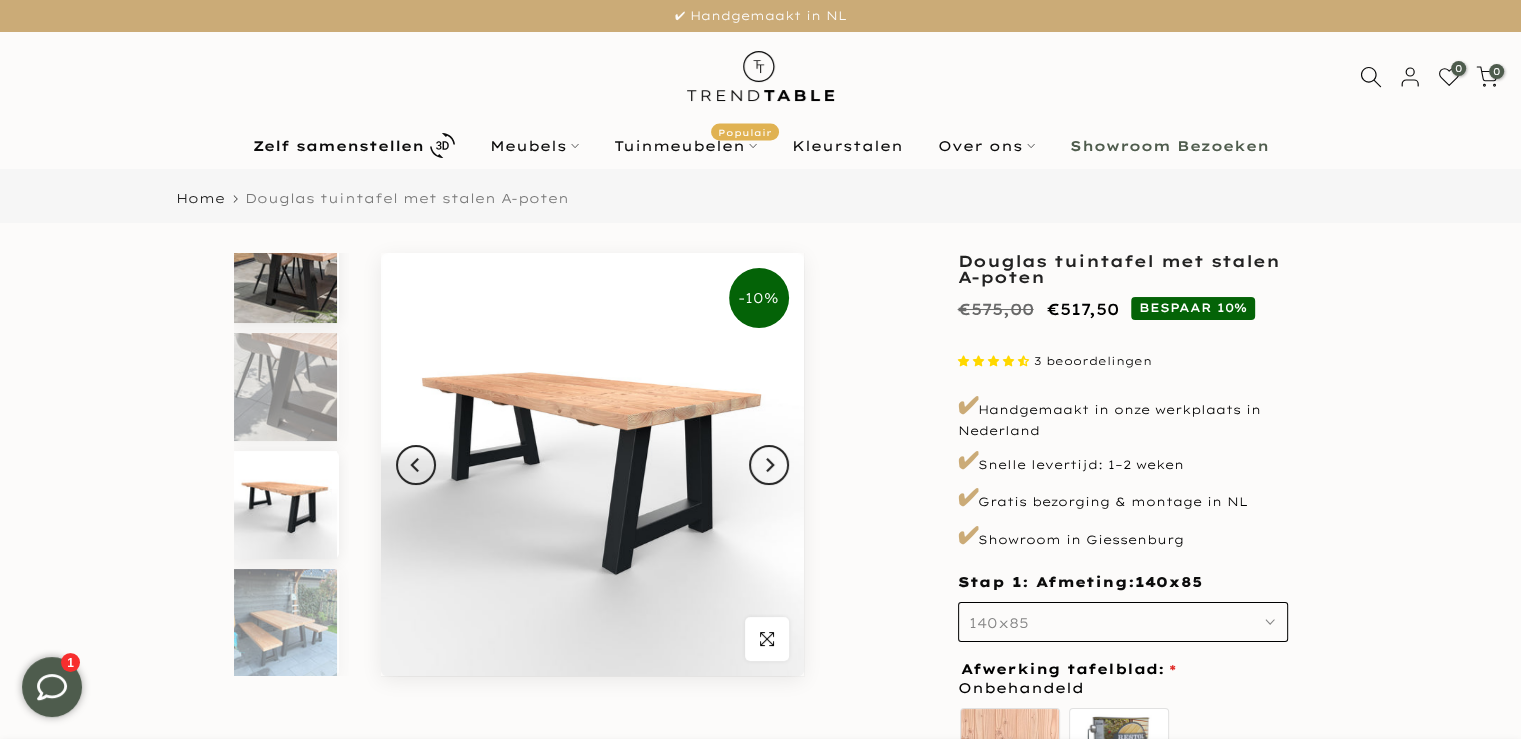 click at bounding box center (285, 269) 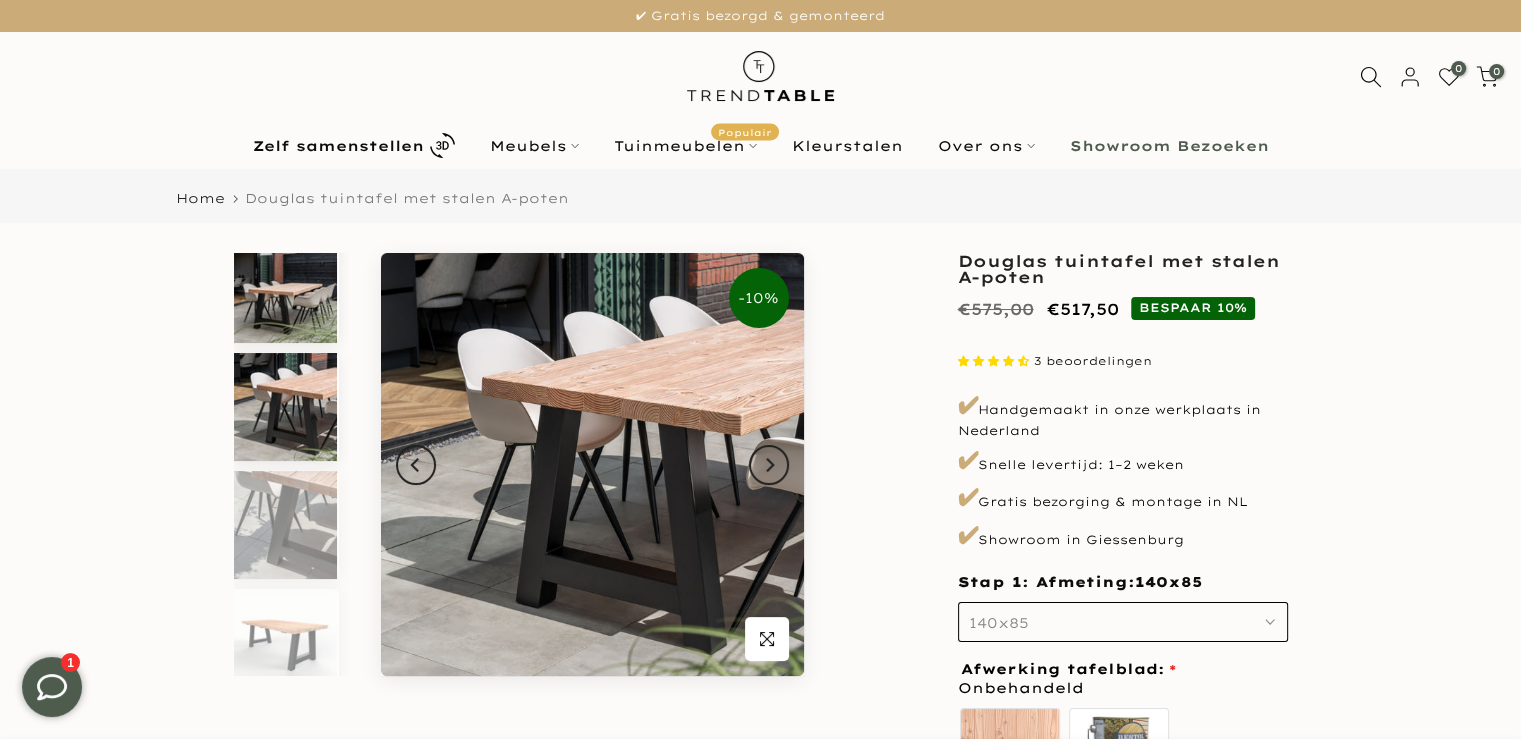 click at bounding box center [285, 289] 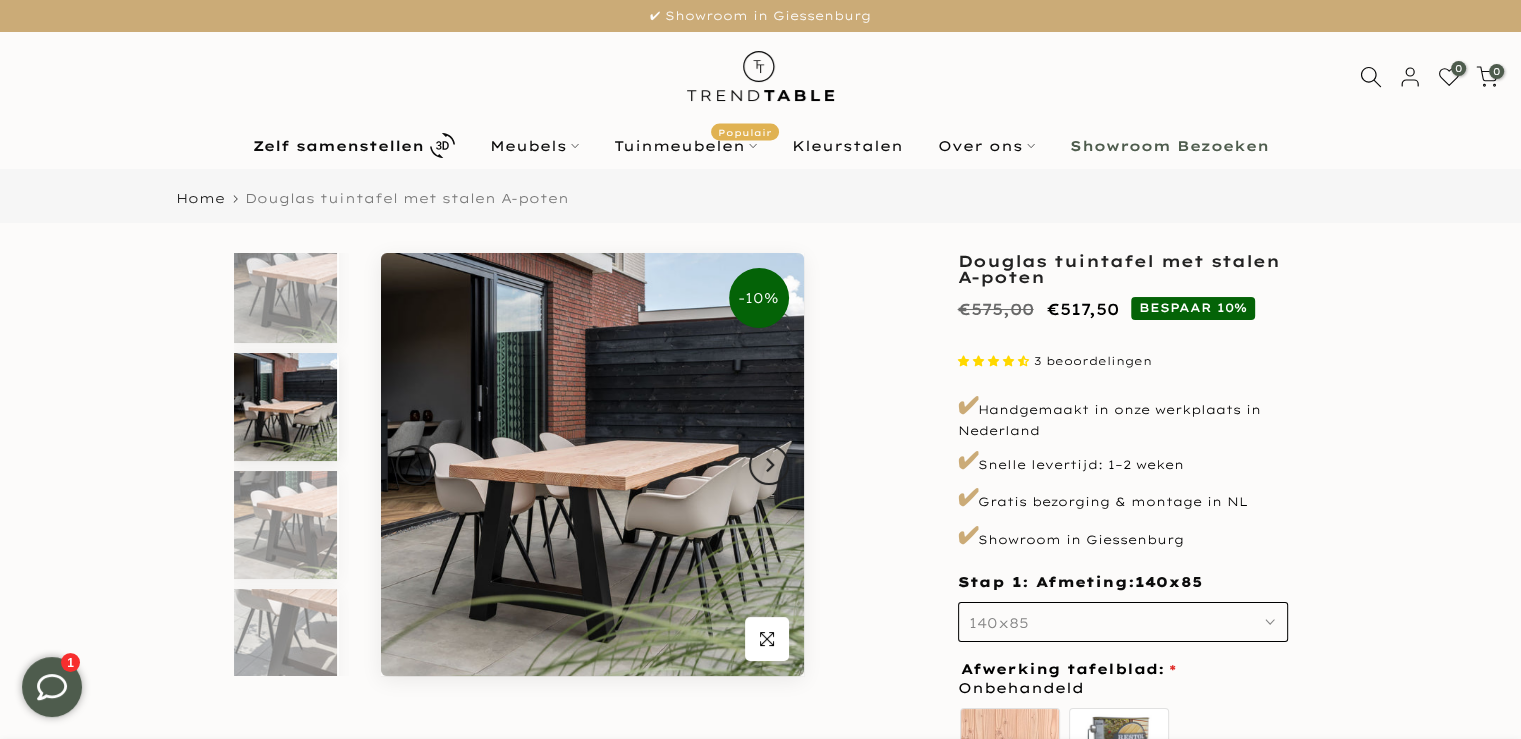 click on "Showroom Bezoeken" at bounding box center (1169, 146) 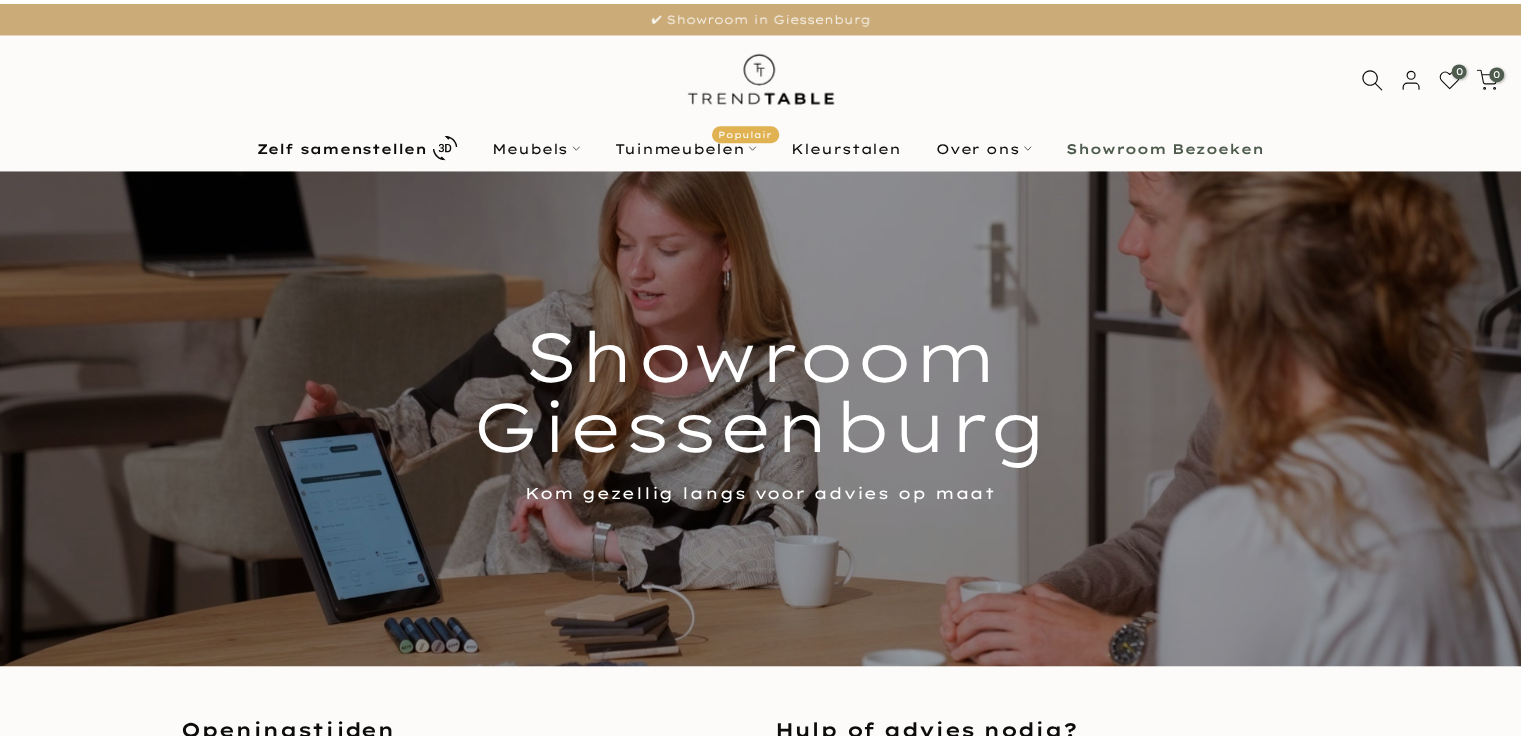 scroll, scrollTop: 0, scrollLeft: 0, axis: both 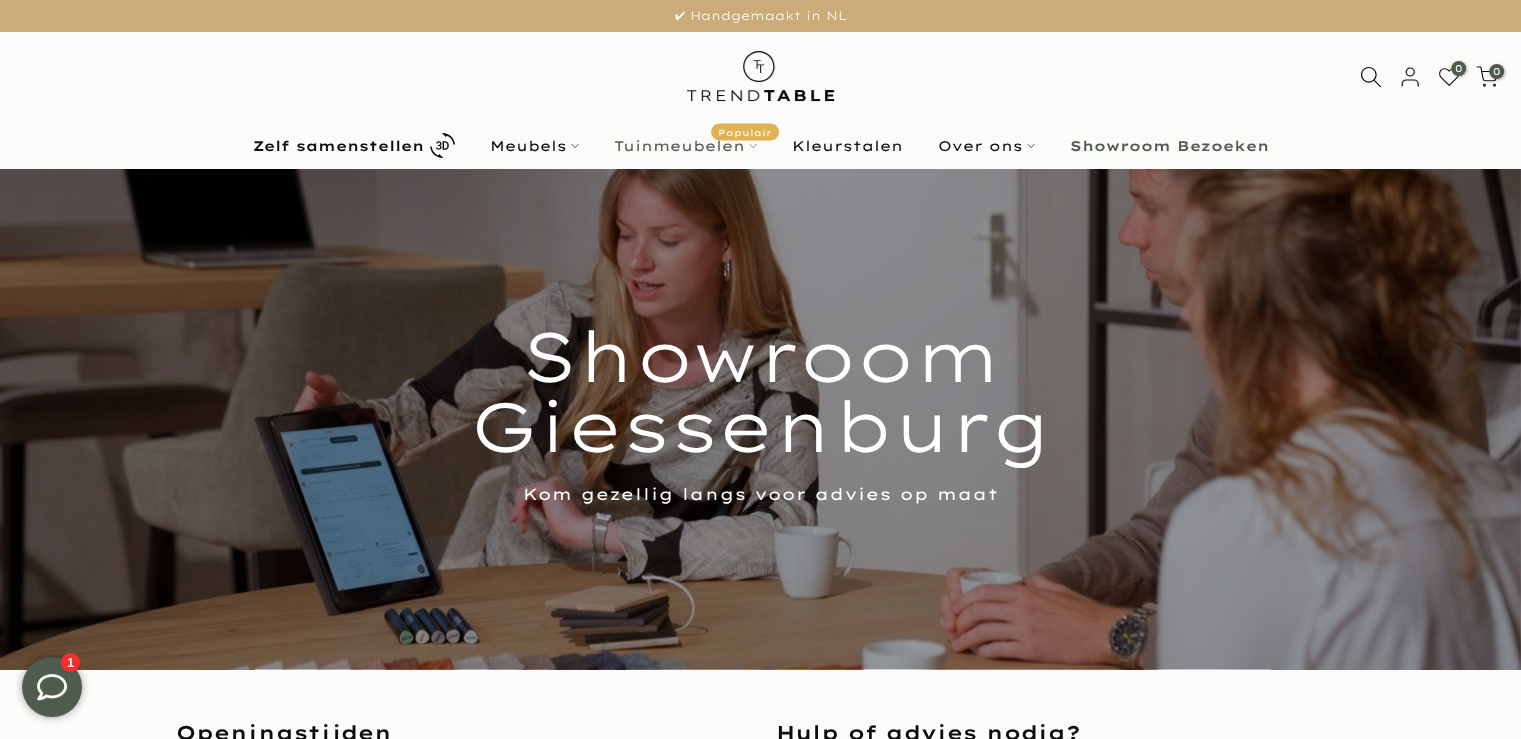 click on "Tuinmeubelen Populair" at bounding box center (685, 146) 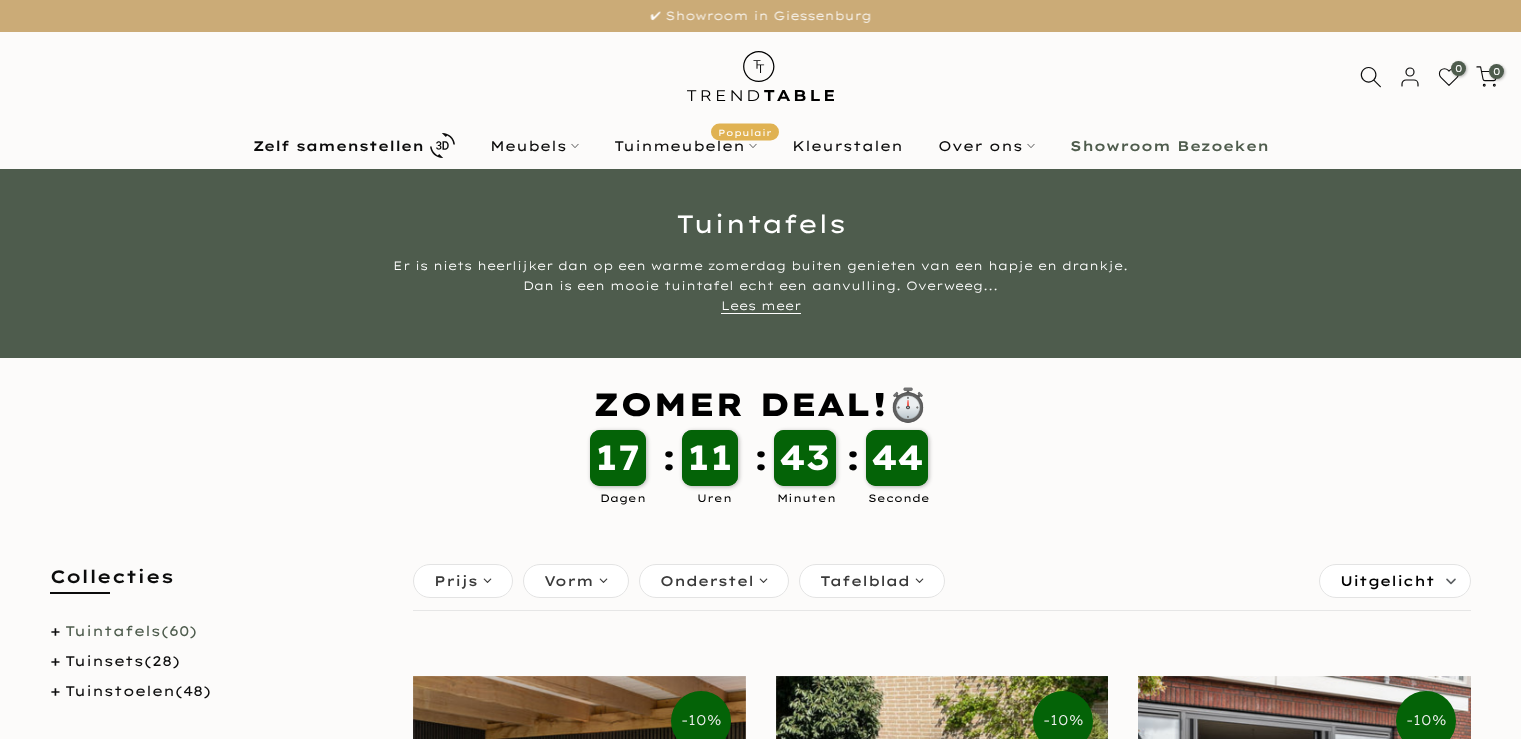 scroll, scrollTop: 0, scrollLeft: 0, axis: both 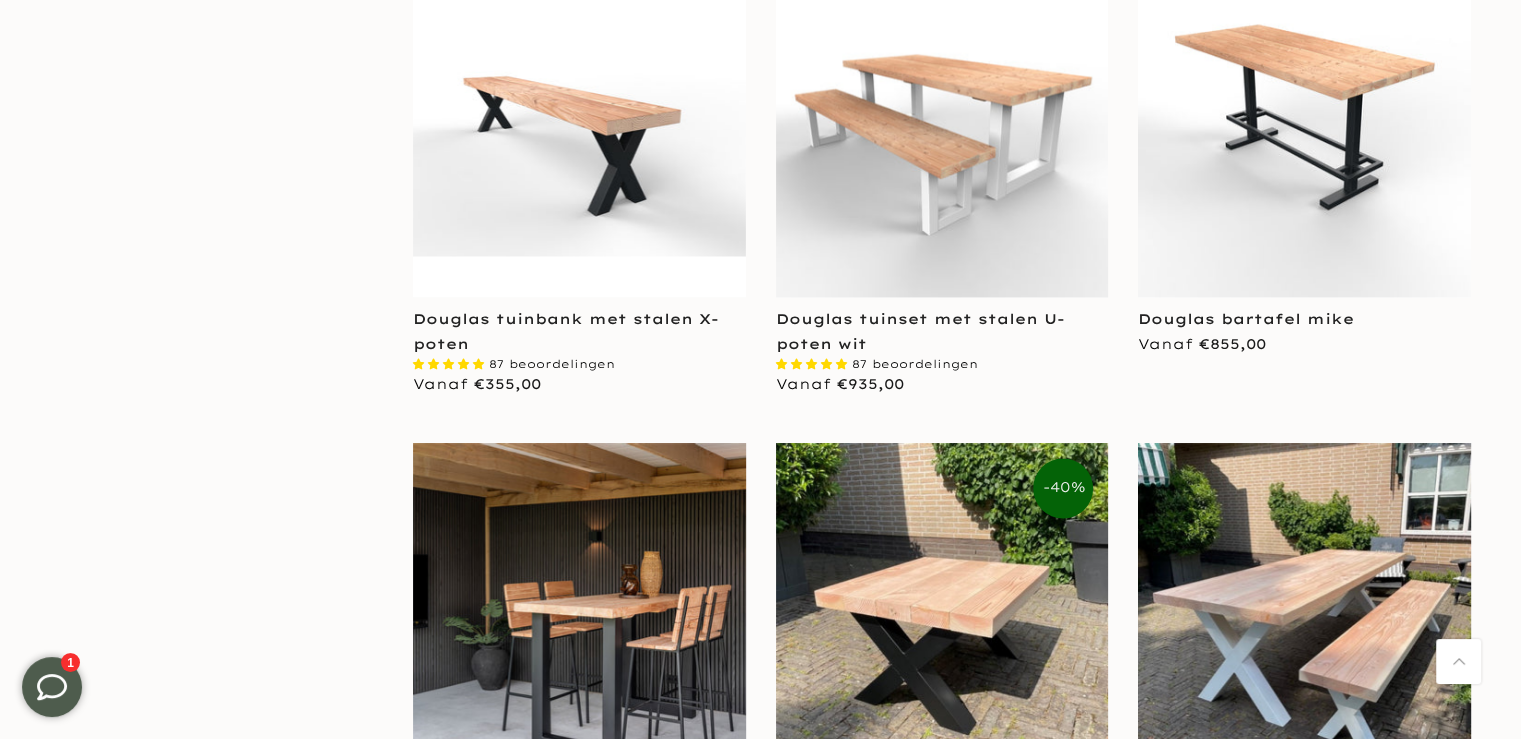 click at bounding box center (942, 130) 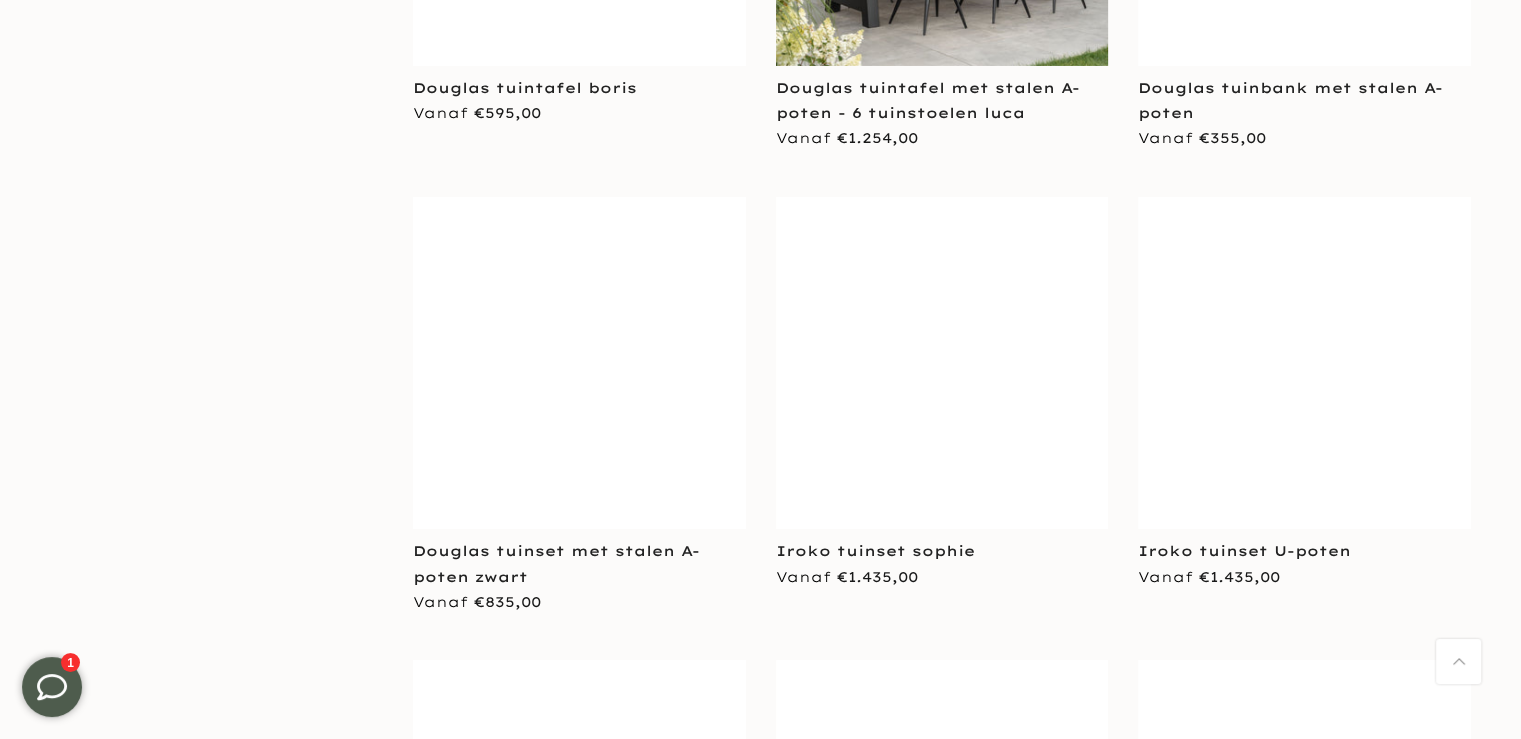 scroll, scrollTop: 7164, scrollLeft: 0, axis: vertical 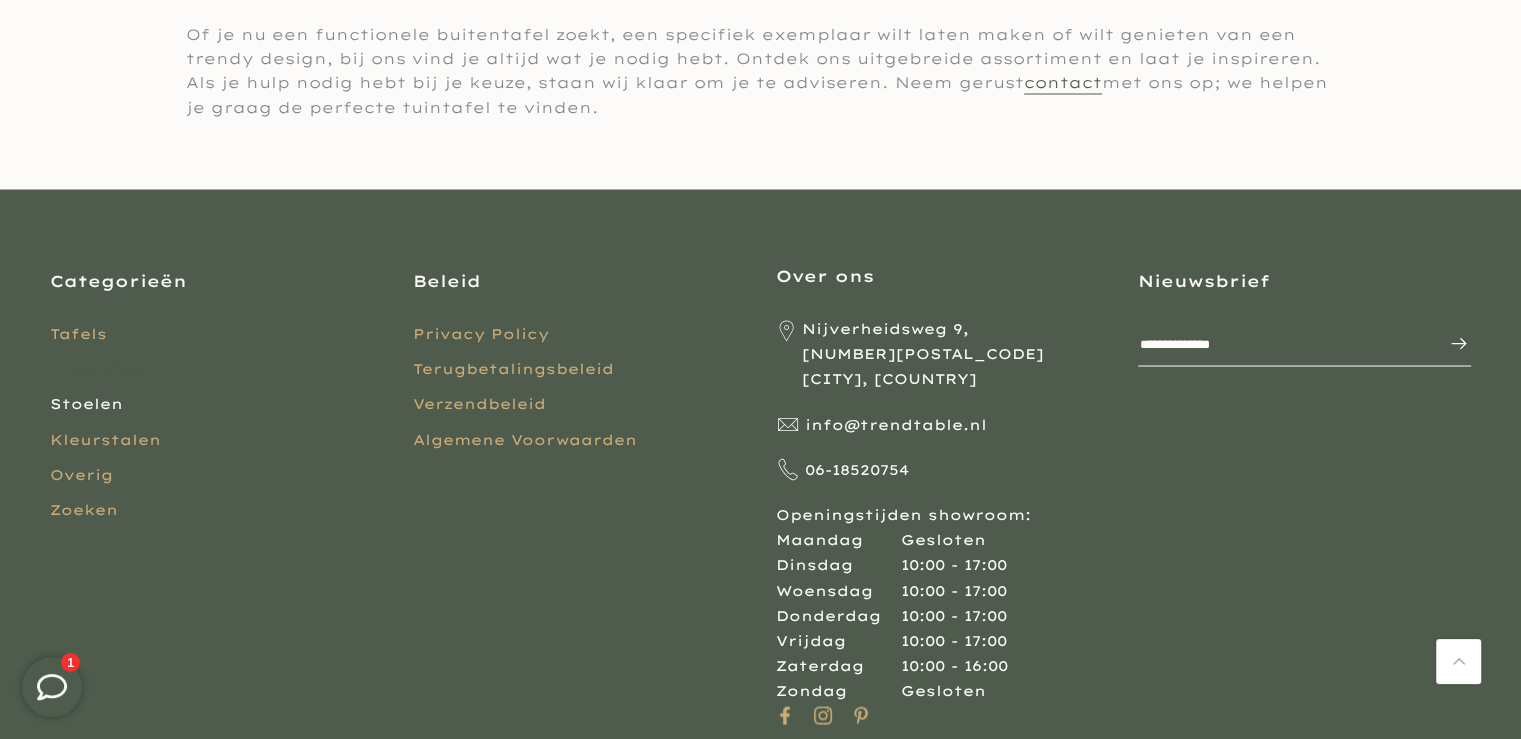 click on "Stoelen" at bounding box center [86, 403] 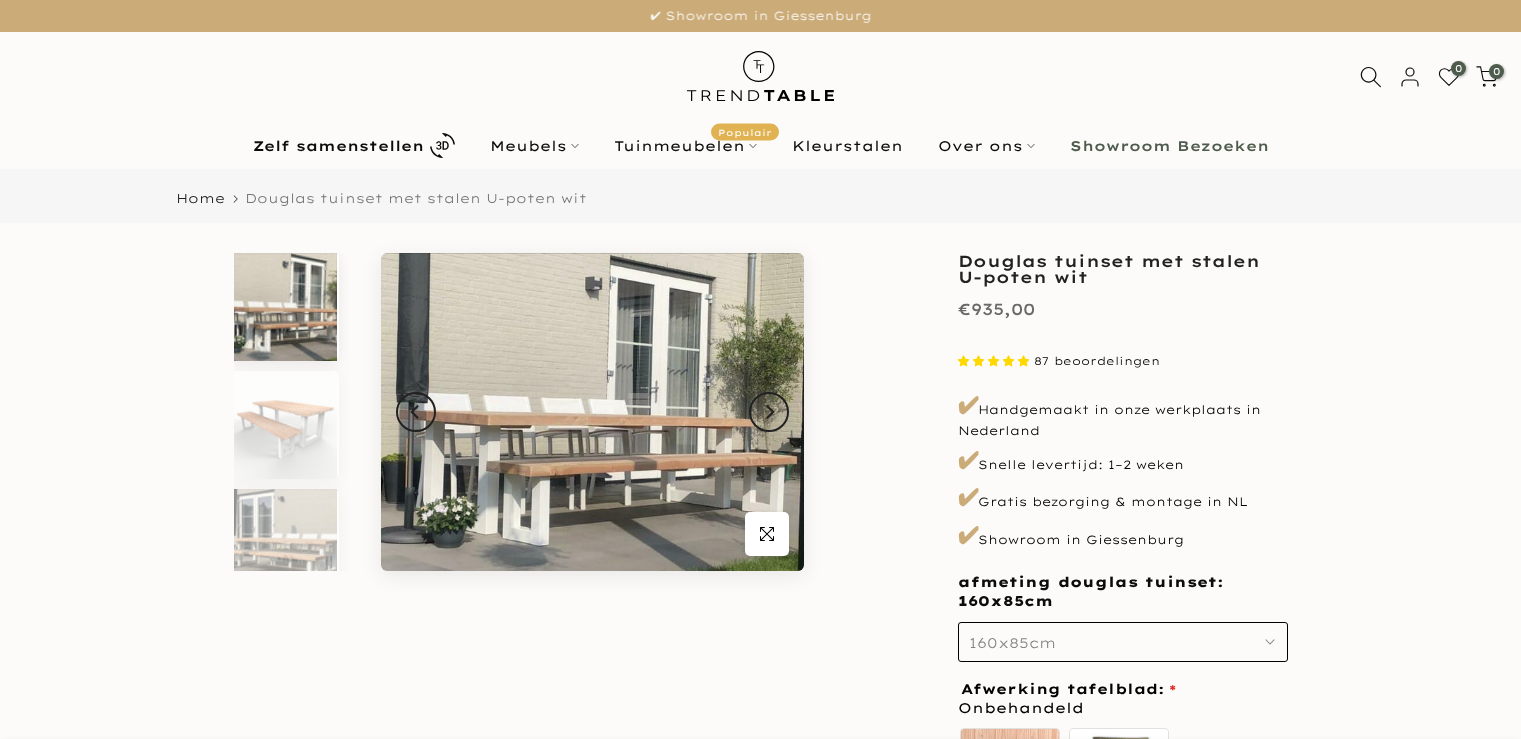scroll, scrollTop: 0, scrollLeft: 0, axis: both 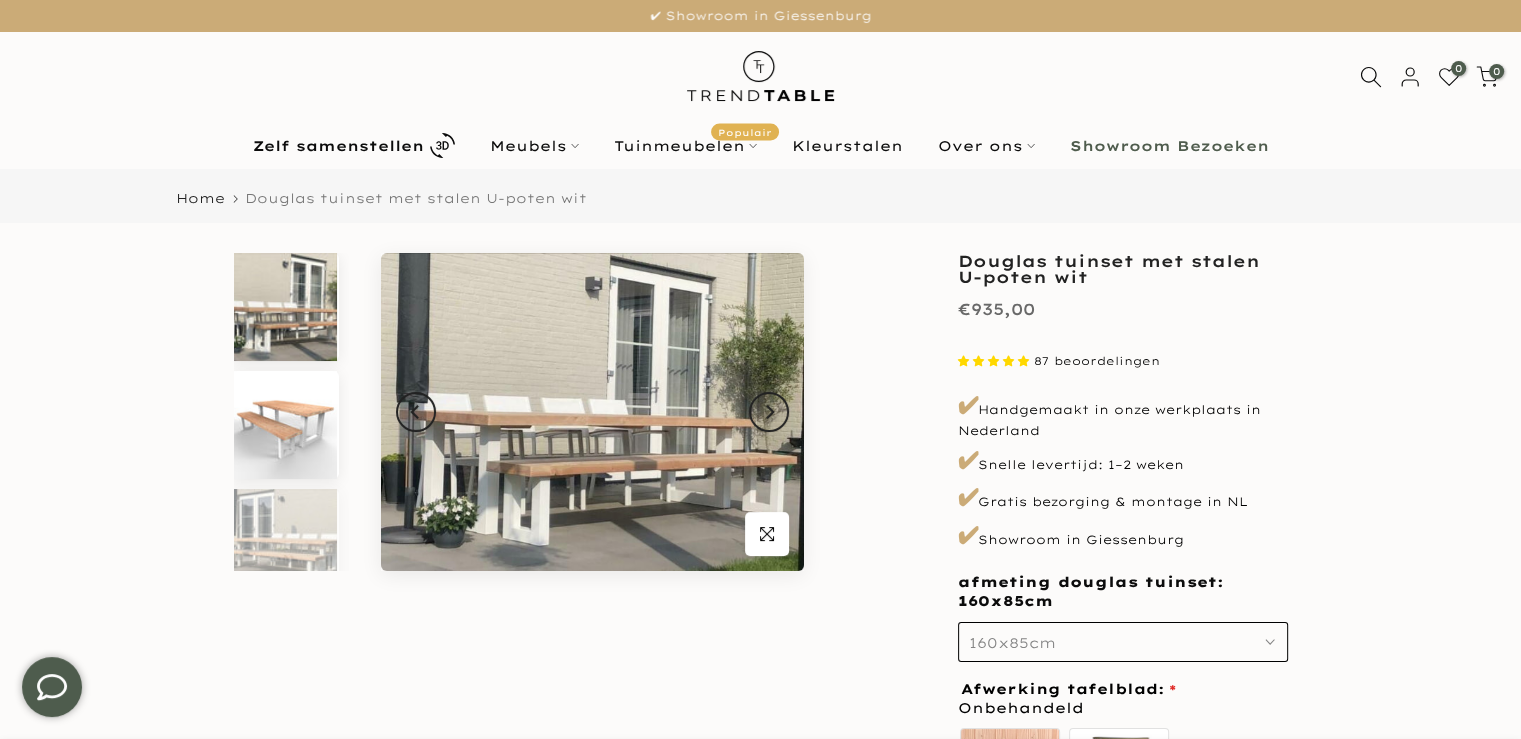 click at bounding box center [285, 425] 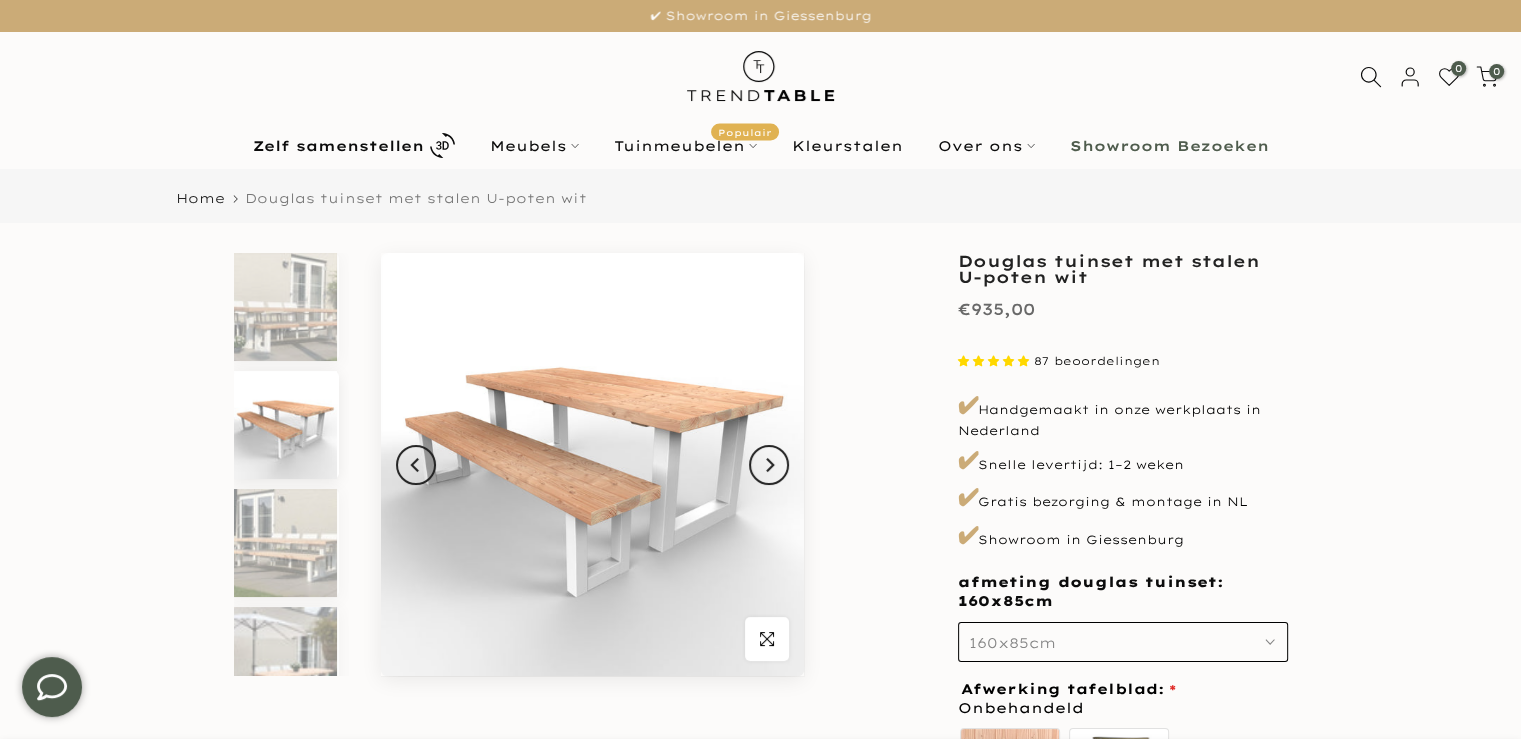 scroll, scrollTop: 18, scrollLeft: 0, axis: vertical 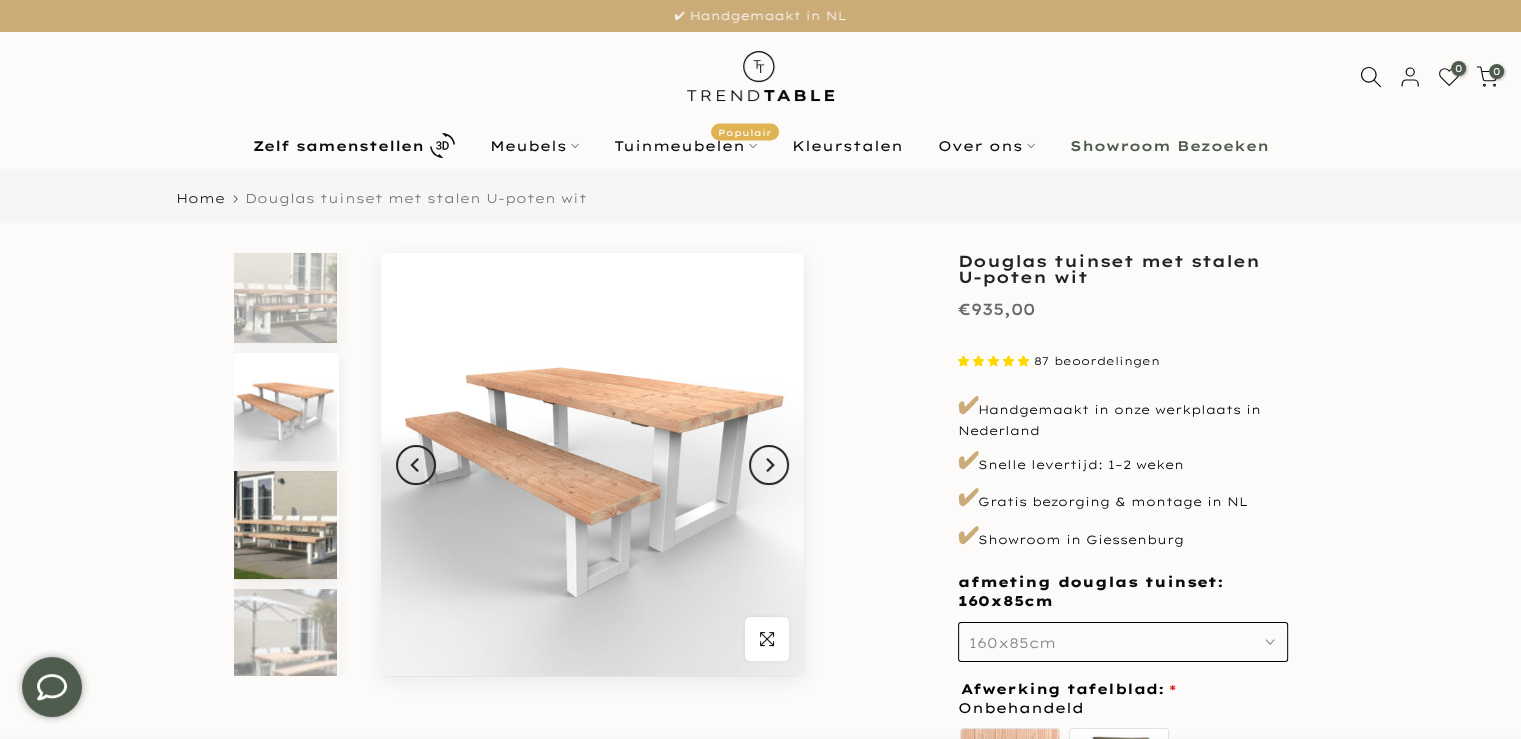 click at bounding box center [285, 525] 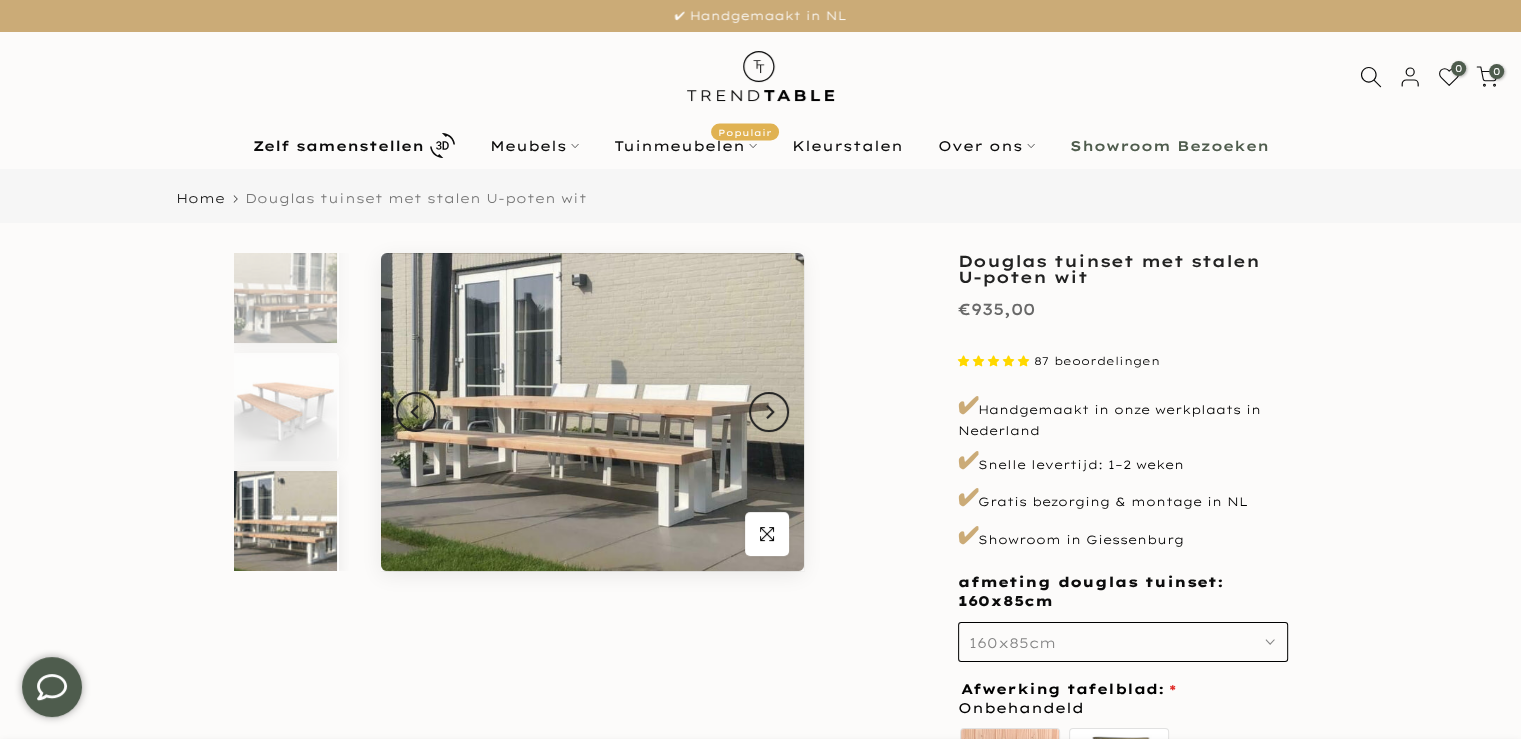 scroll, scrollTop: 39, scrollLeft: 0, axis: vertical 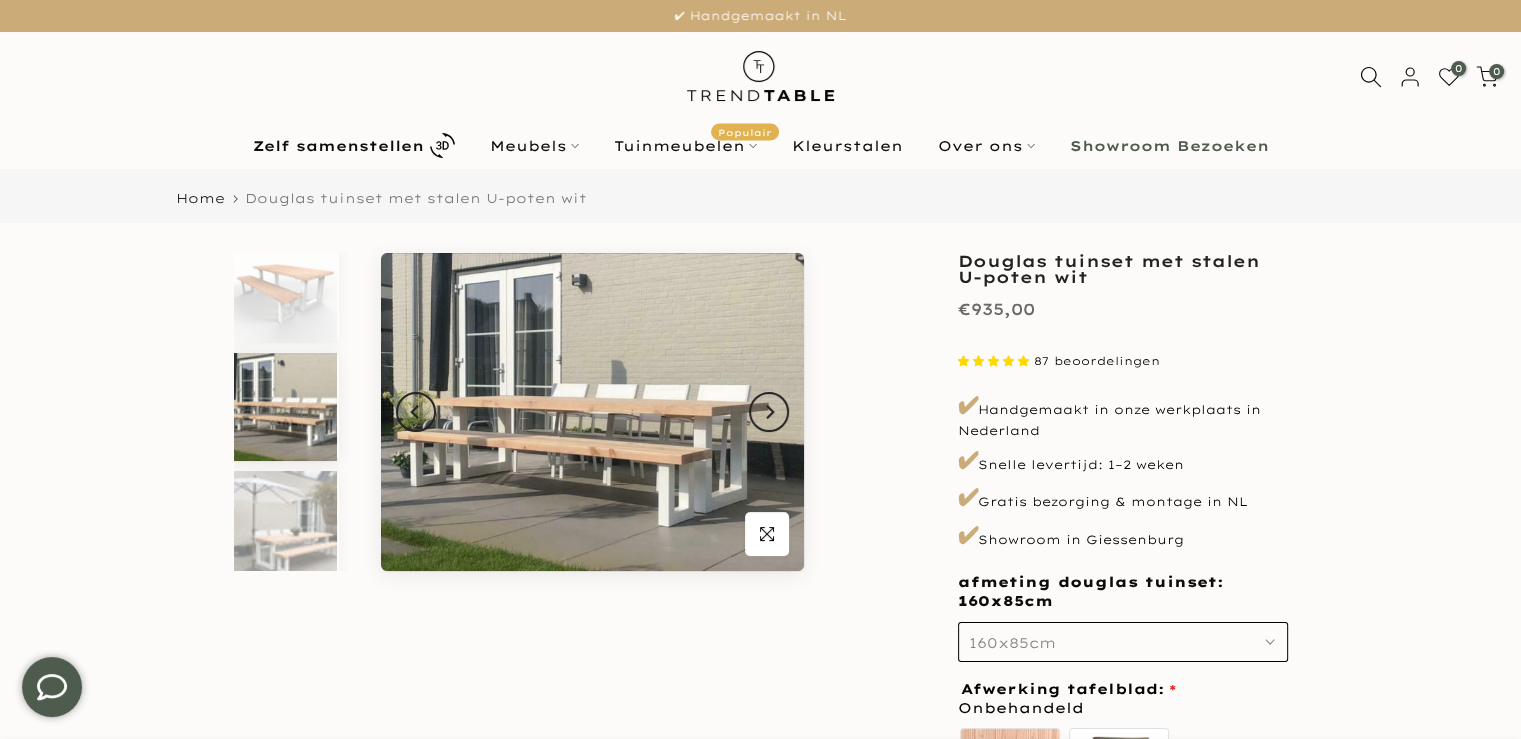 click at bounding box center (285, 525) 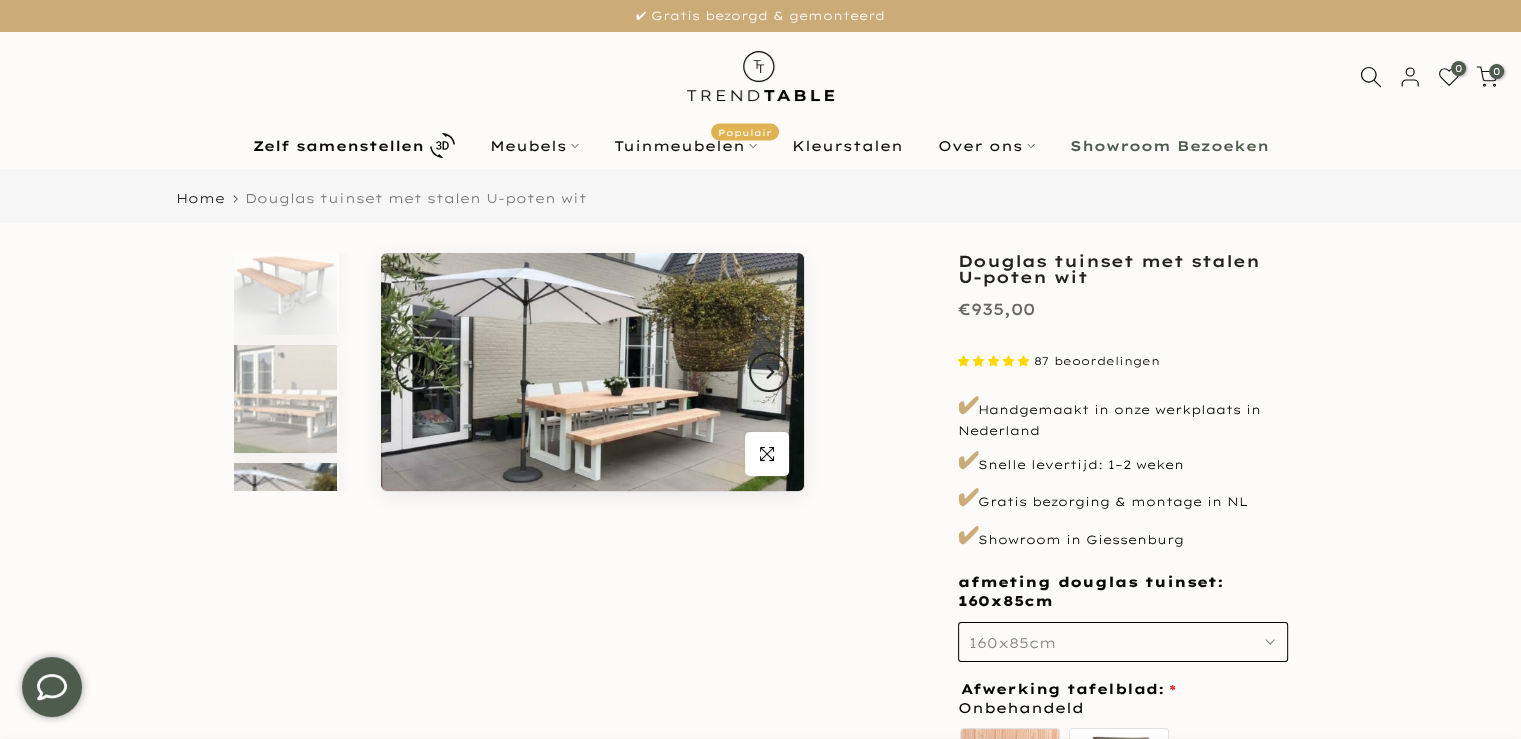 scroll, scrollTop: 224, scrollLeft: 0, axis: vertical 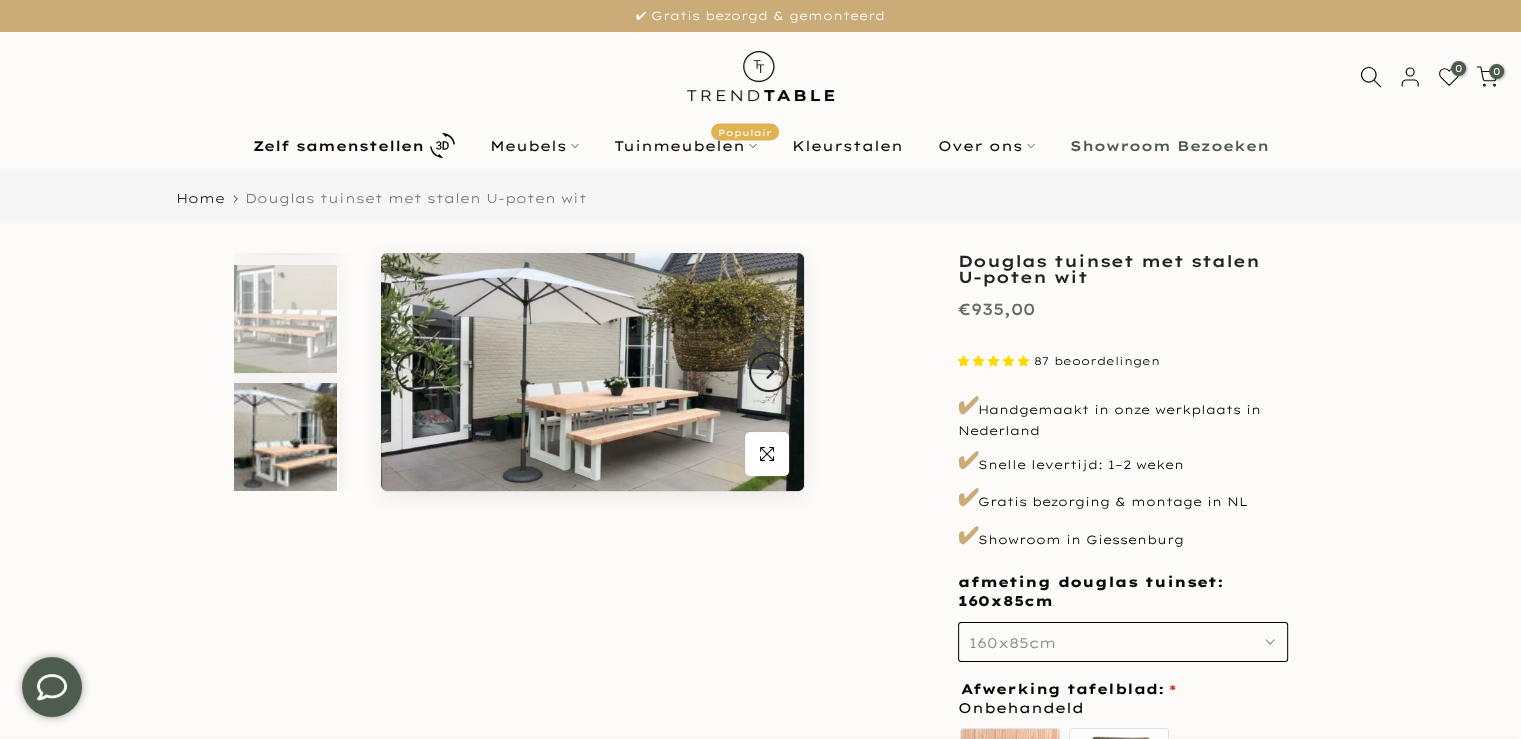 click at bounding box center [285, 437] 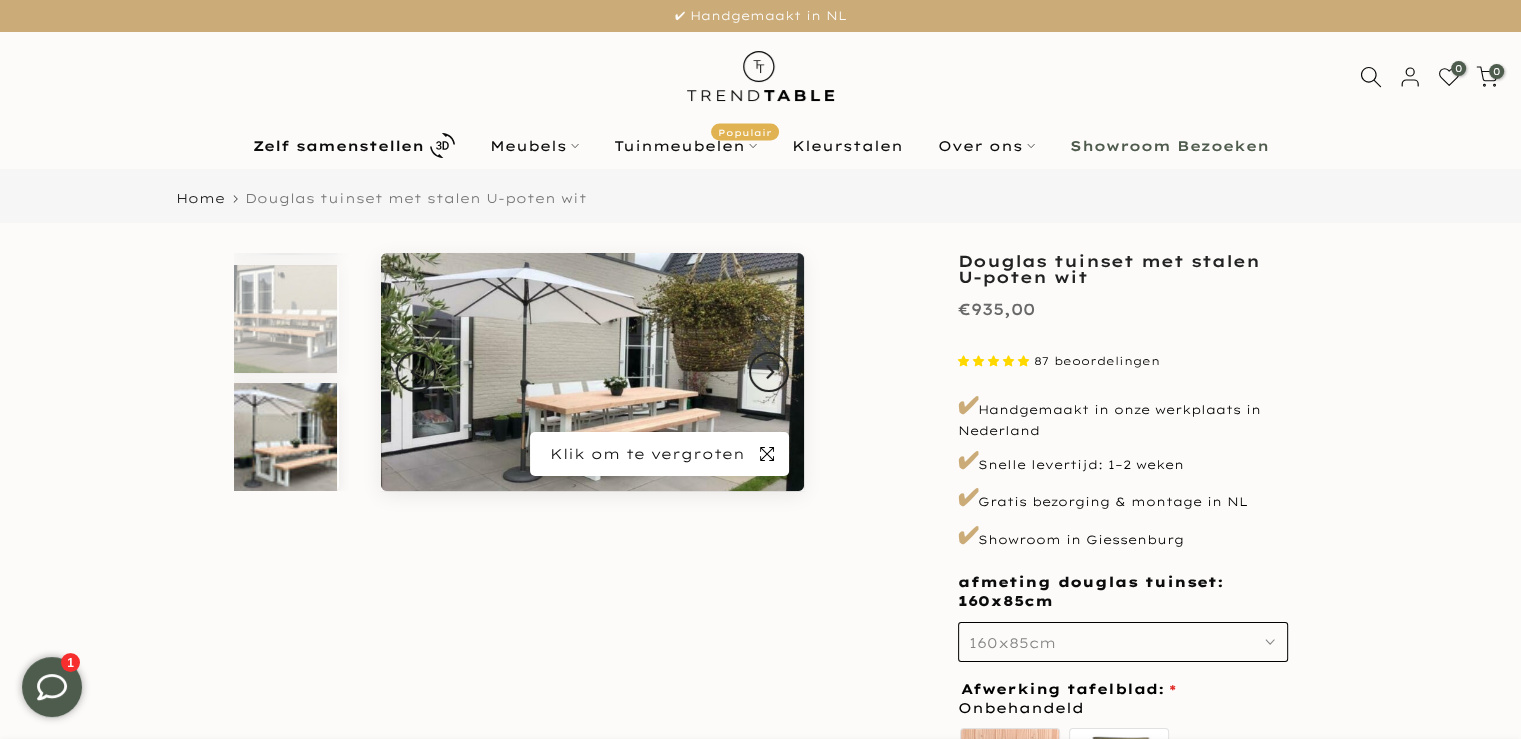 click 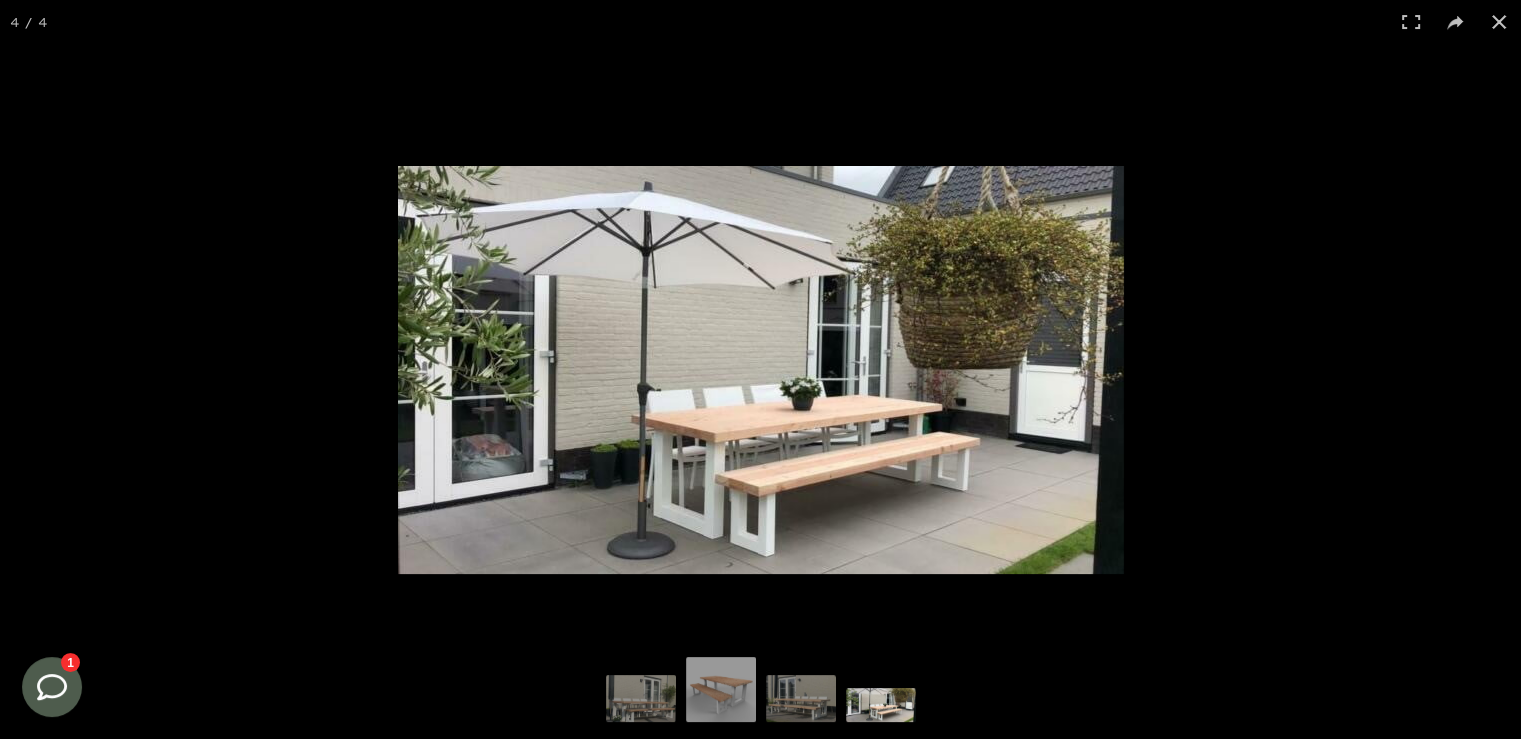 click at bounding box center (881, 702) 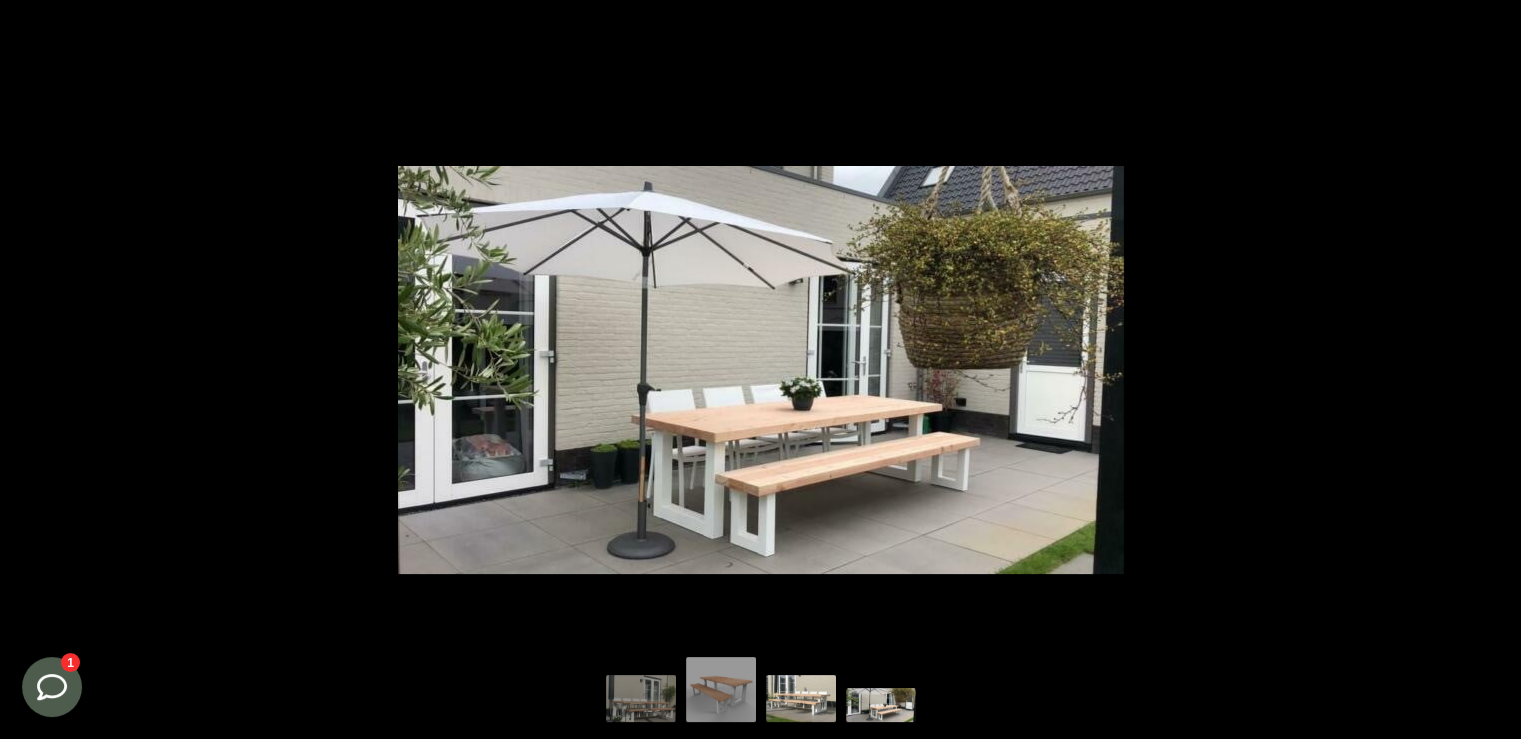 click at bounding box center (801, 696) 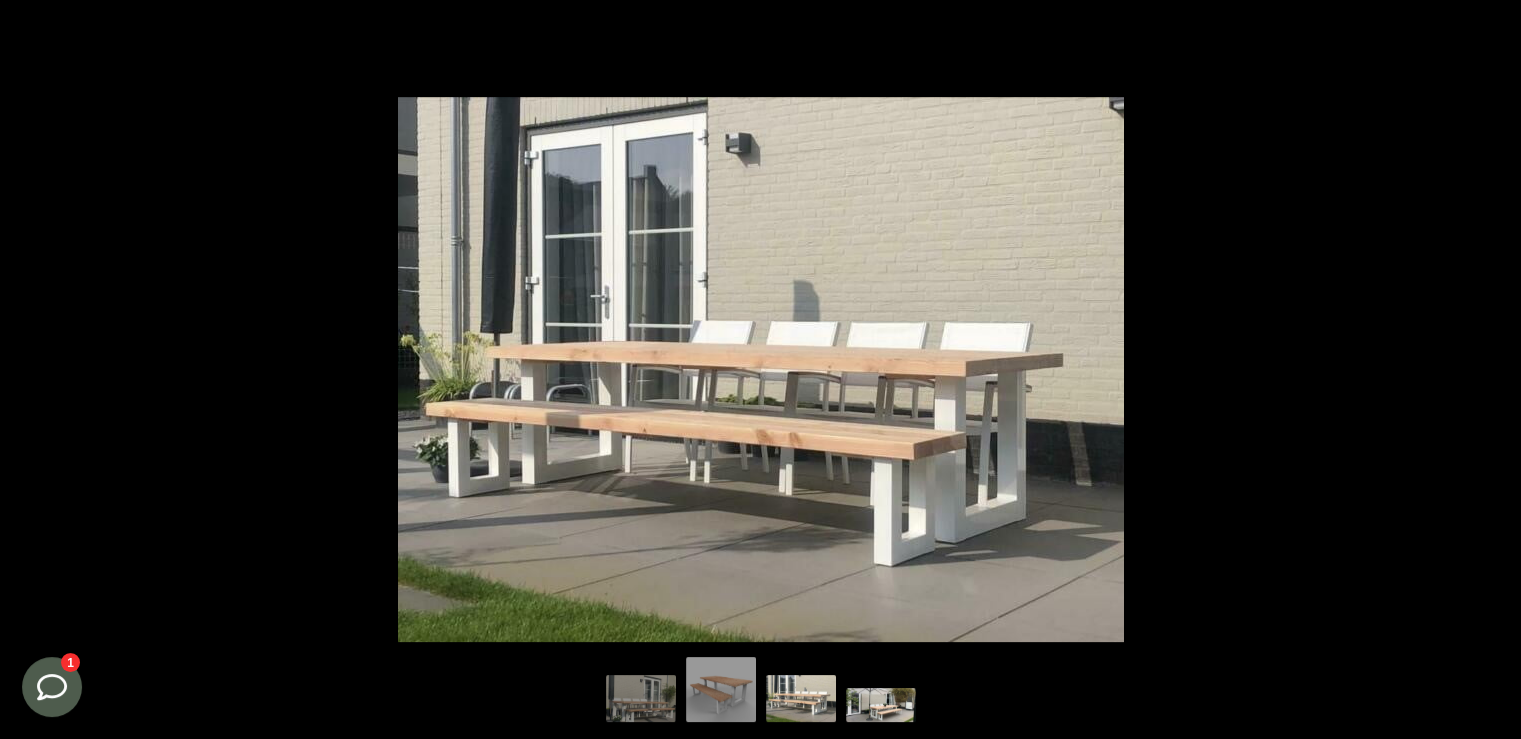 click at bounding box center (881, 702) 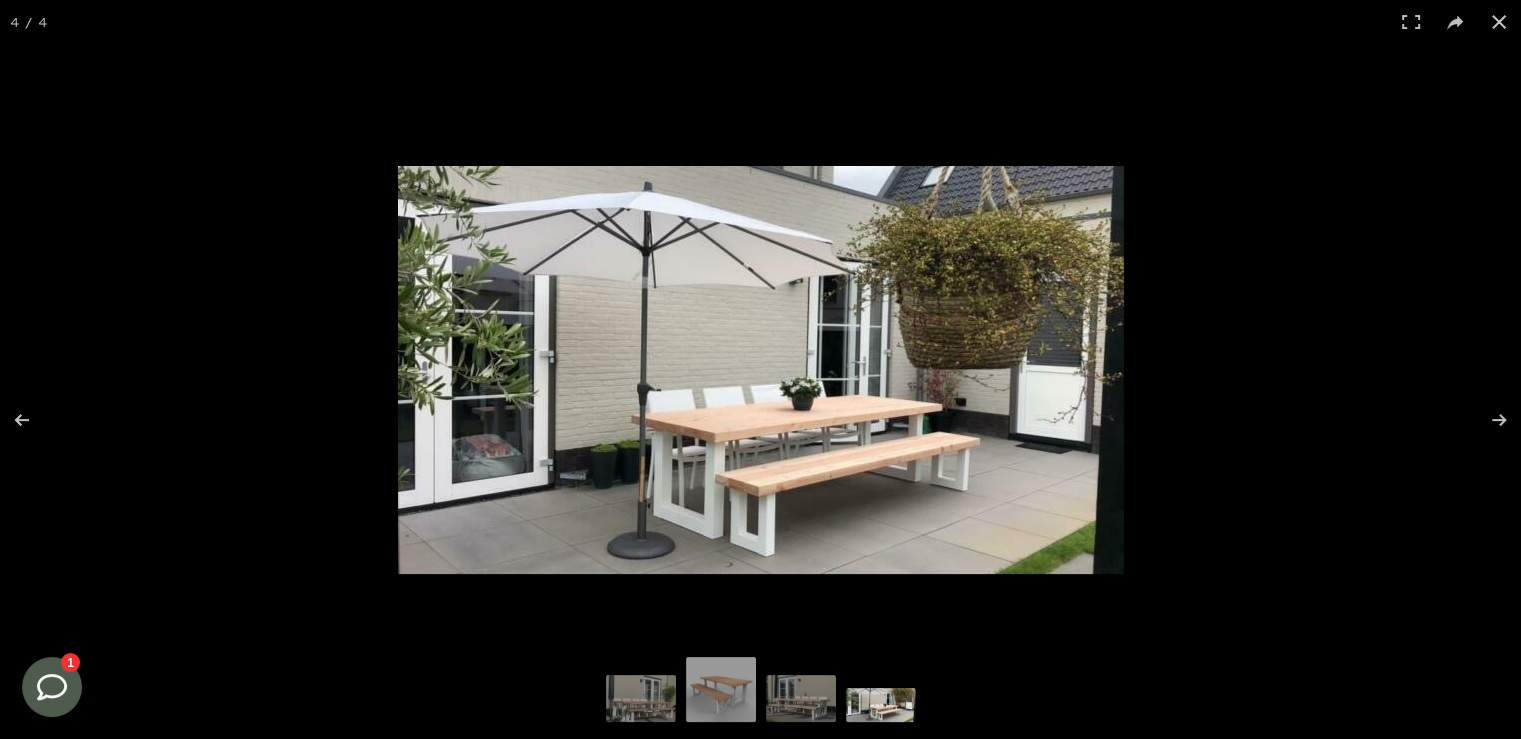 click at bounding box center [641, 701] 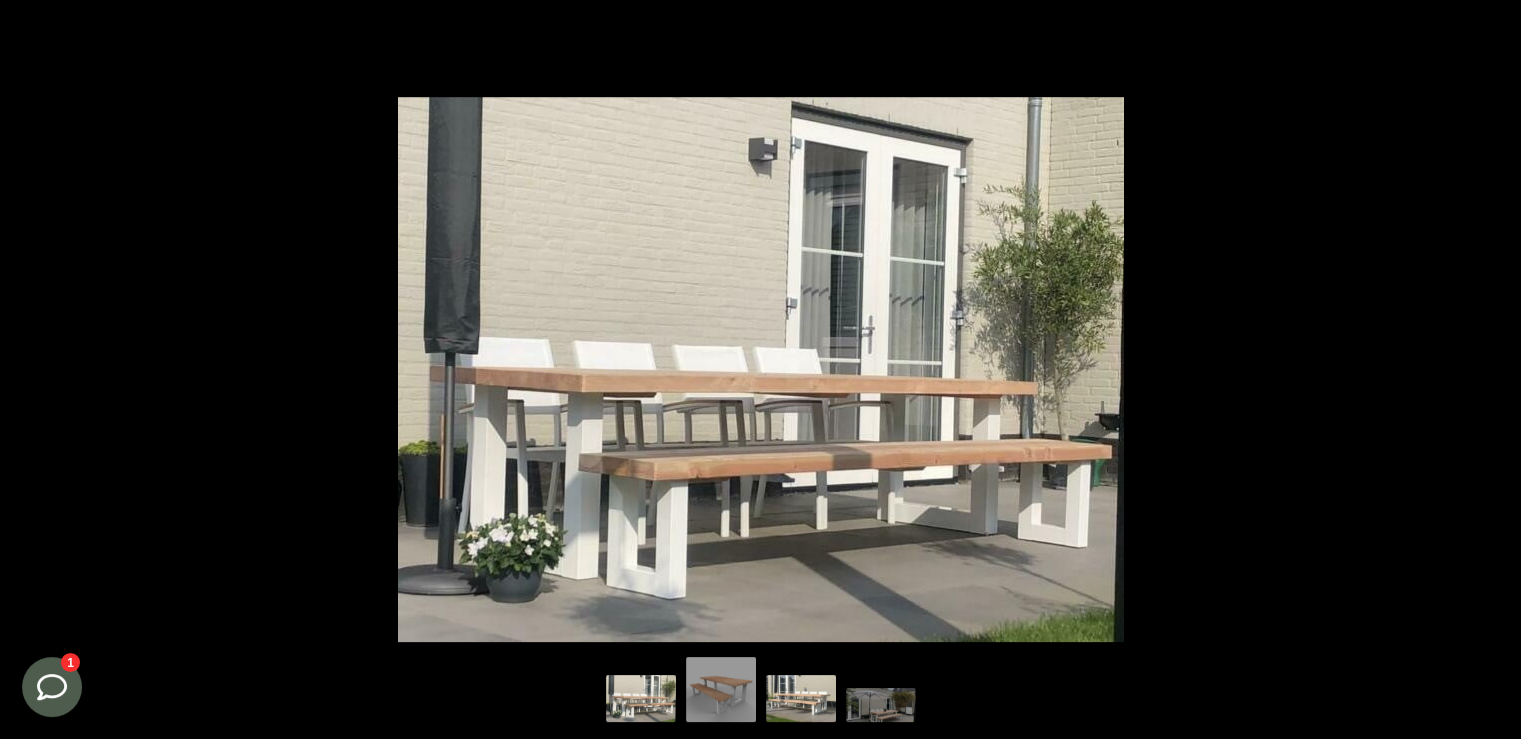 click at bounding box center [801, 696] 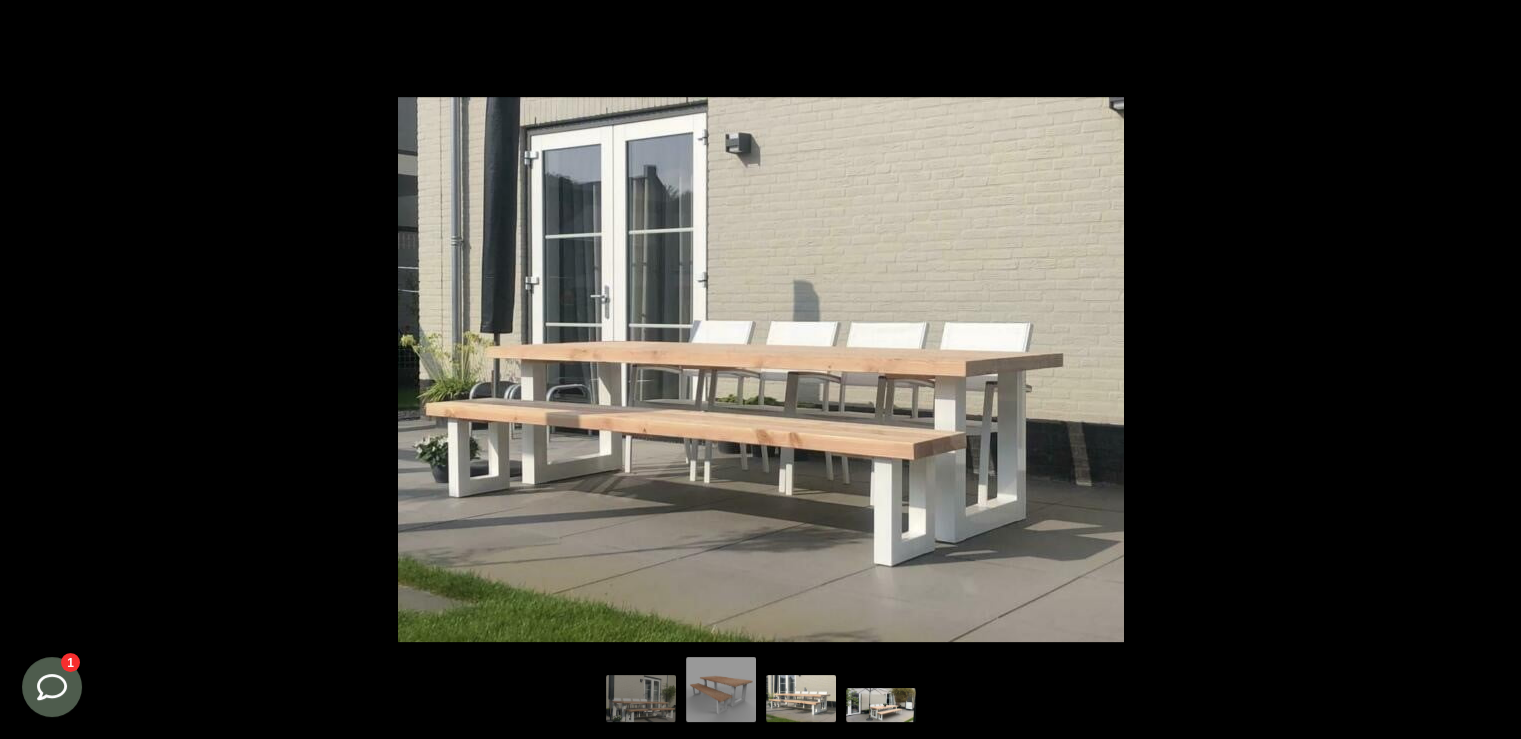 click at bounding box center (881, 702) 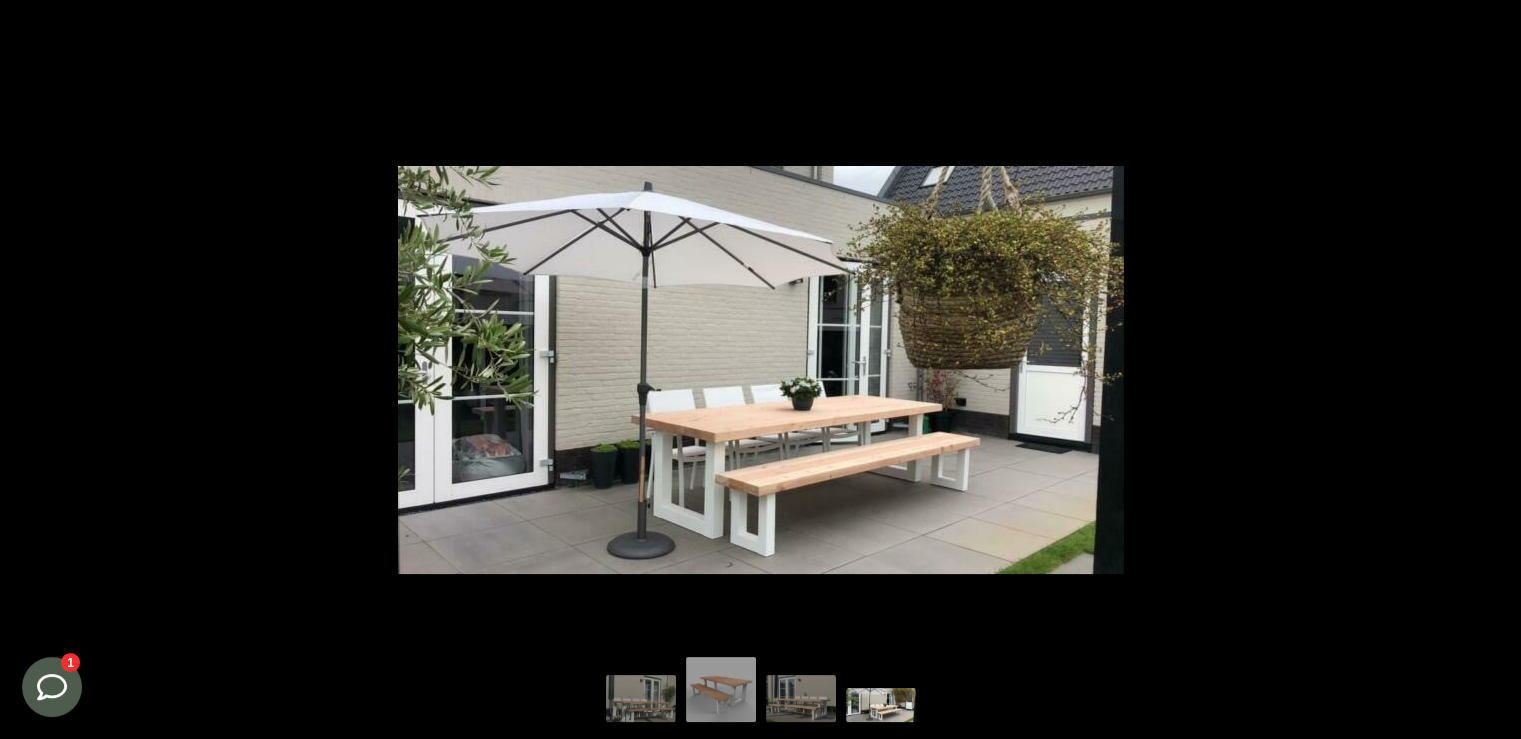 click at bounding box center (760, 369) 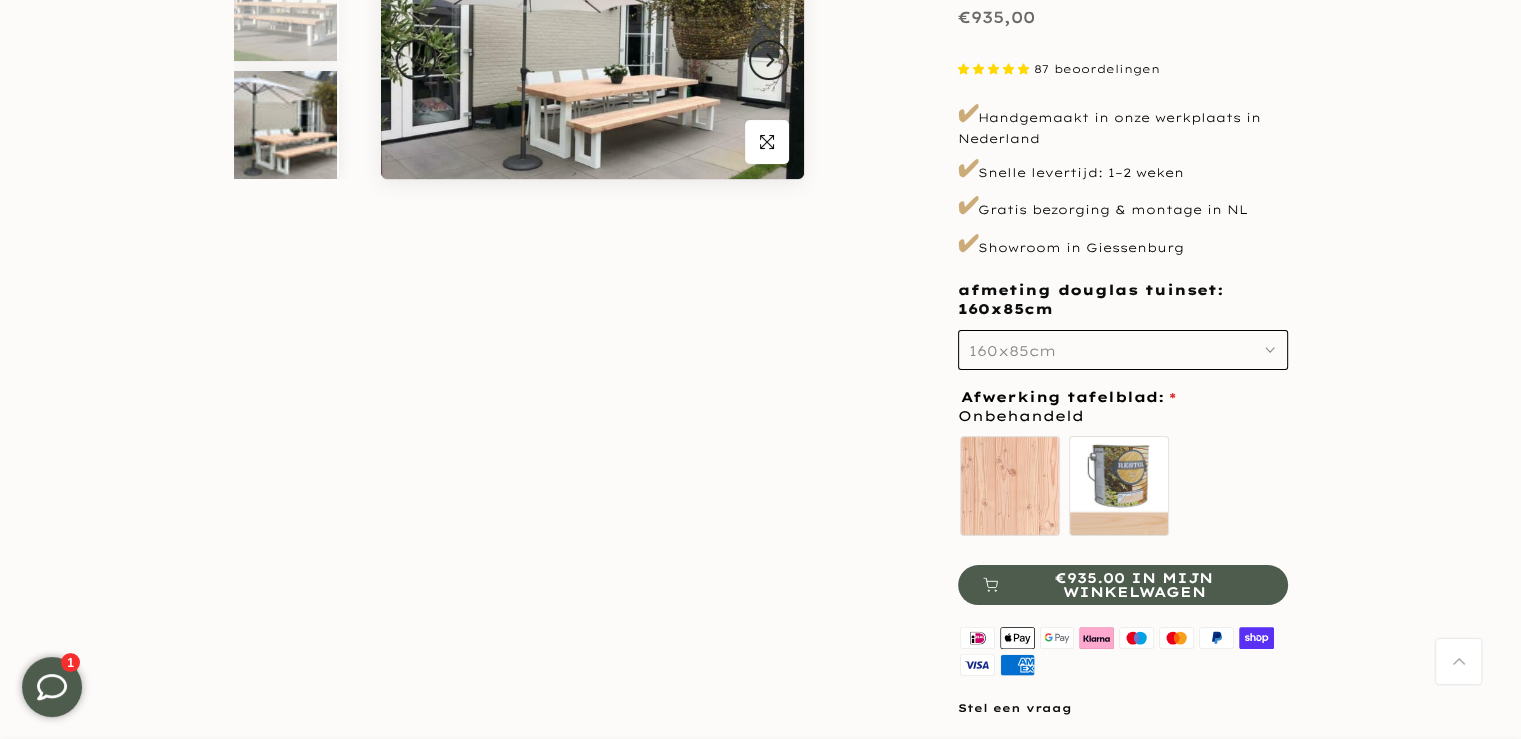 scroll, scrollTop: 0, scrollLeft: 0, axis: both 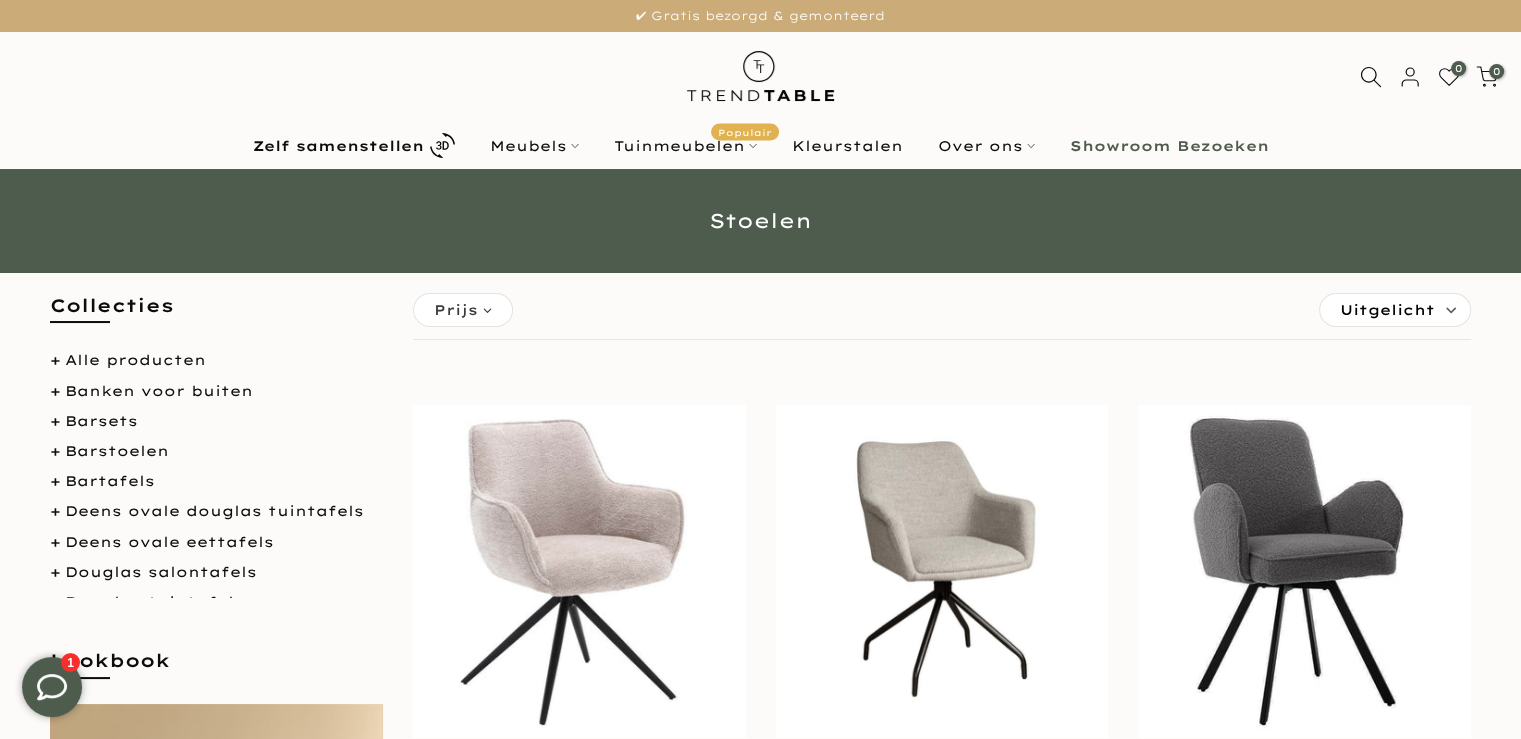 click on "Alle producten
Banken voor buiten
Barsets
Barstoelen
Bartafels
Deens ovale douglas tuintafels
Deens ovale eettafels
Douglas salontafels
Douglas tuintafels
Eetkamerbanken" at bounding box center [216, 473] 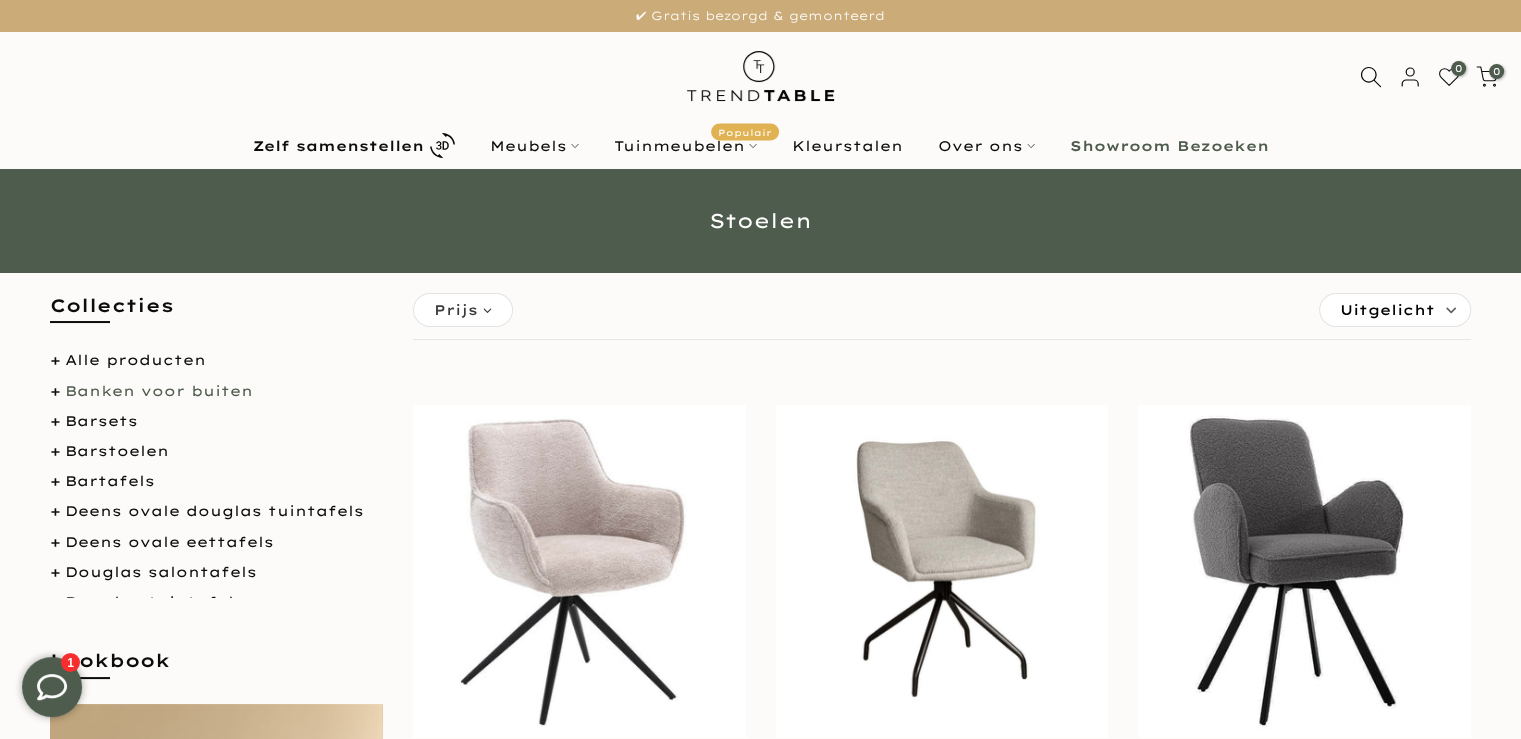 click on "Banken voor buiten" at bounding box center (159, 391) 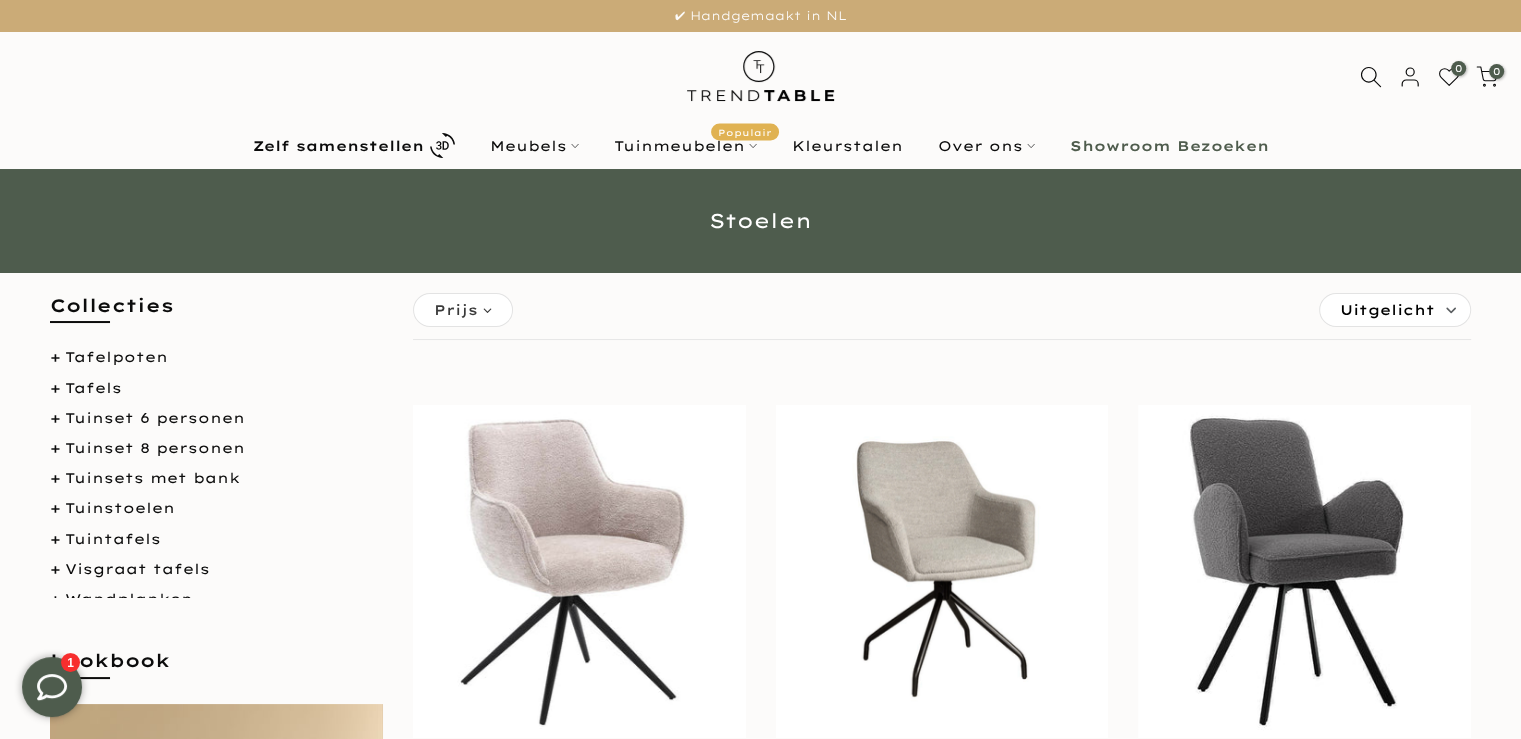 scroll, scrollTop: 953, scrollLeft: 0, axis: vertical 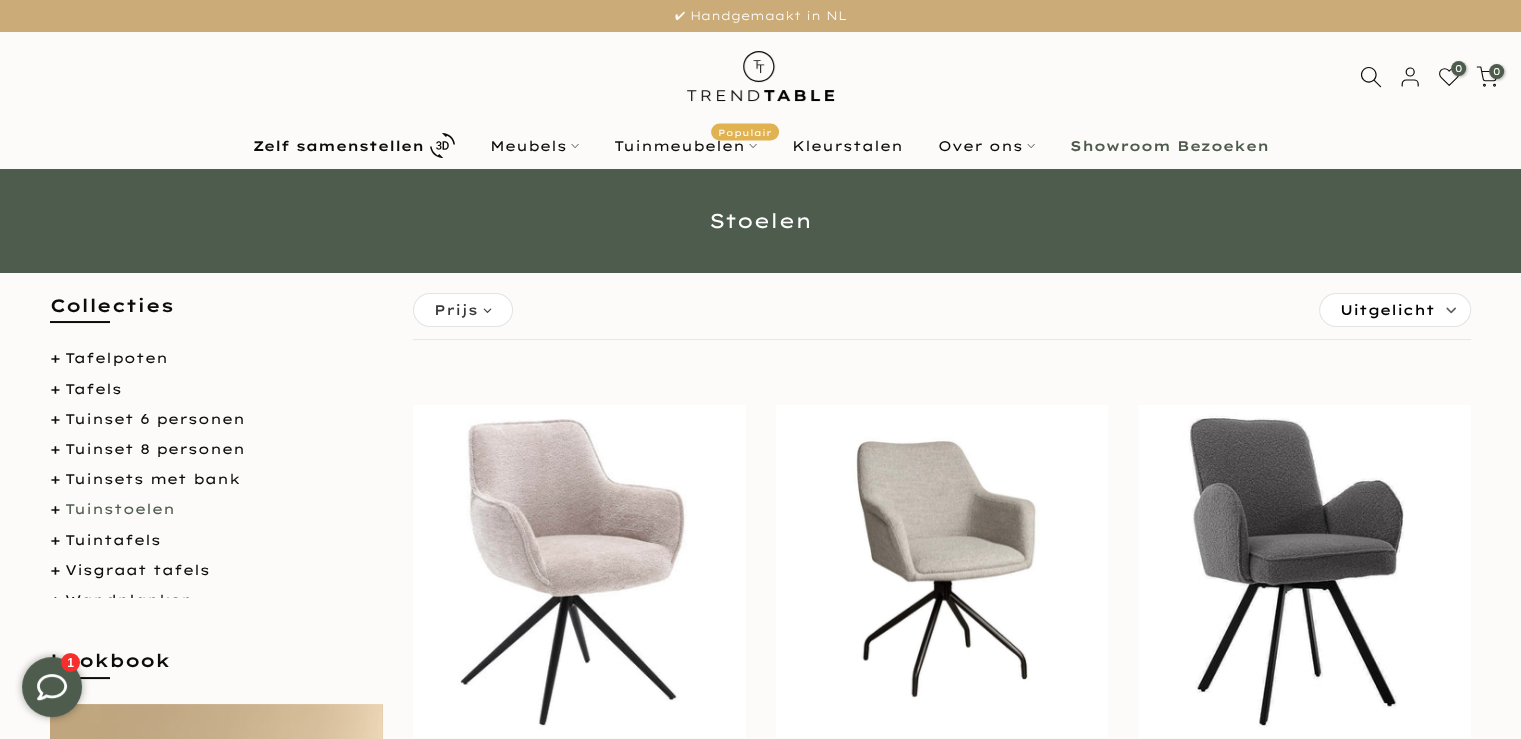 click on "Tuinstoelen" at bounding box center [120, 509] 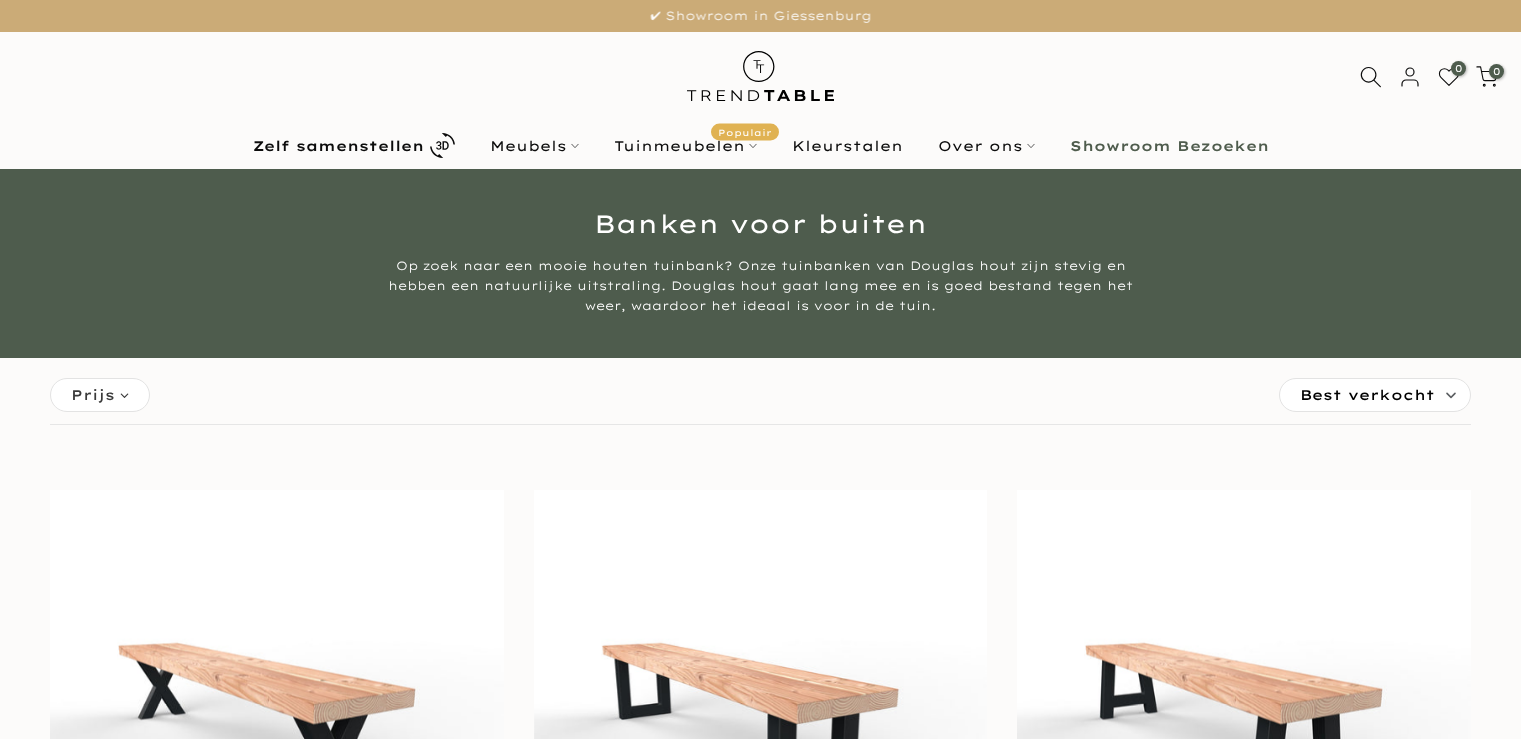 scroll, scrollTop: 0, scrollLeft: 0, axis: both 